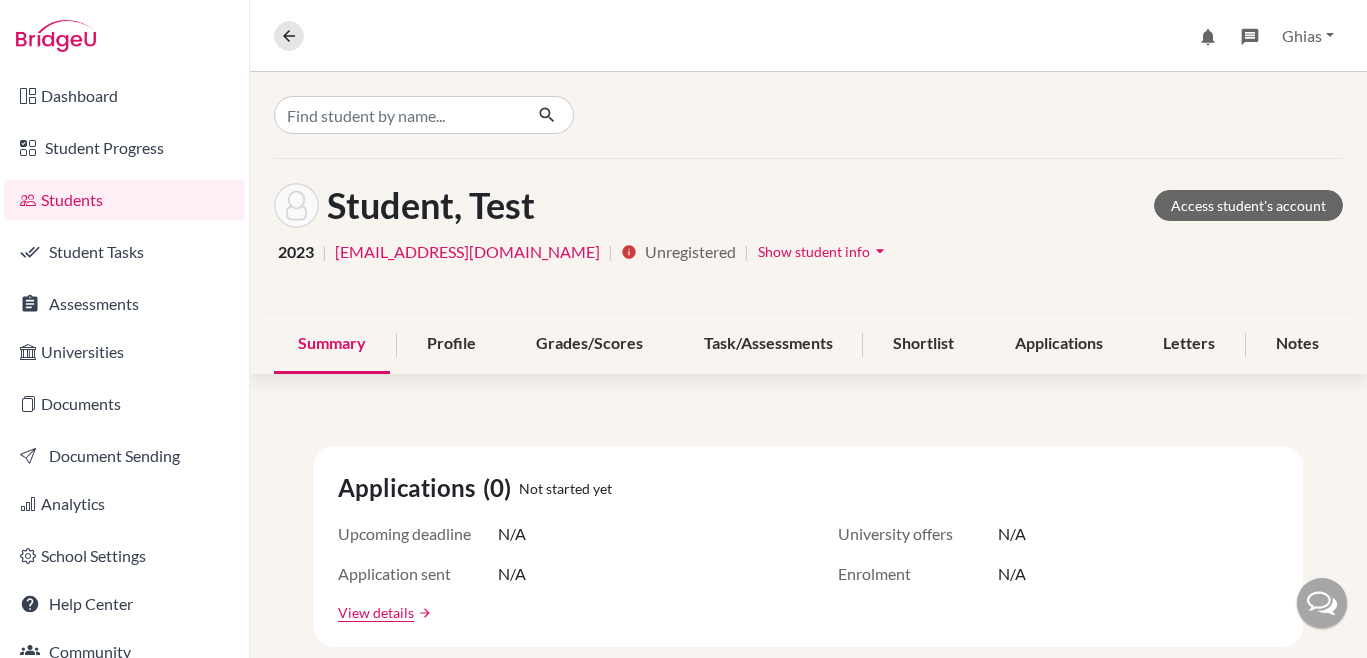 scroll, scrollTop: 0, scrollLeft: 0, axis: both 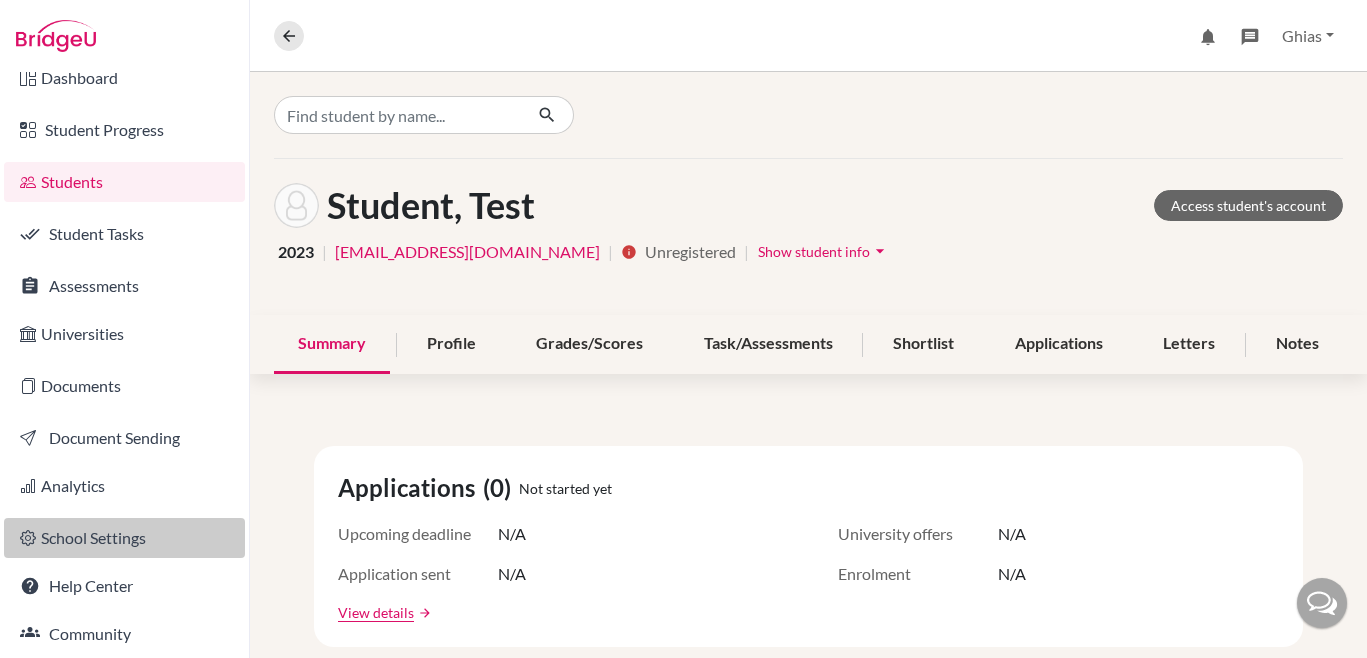 click on "School Settings" at bounding box center (124, 538) 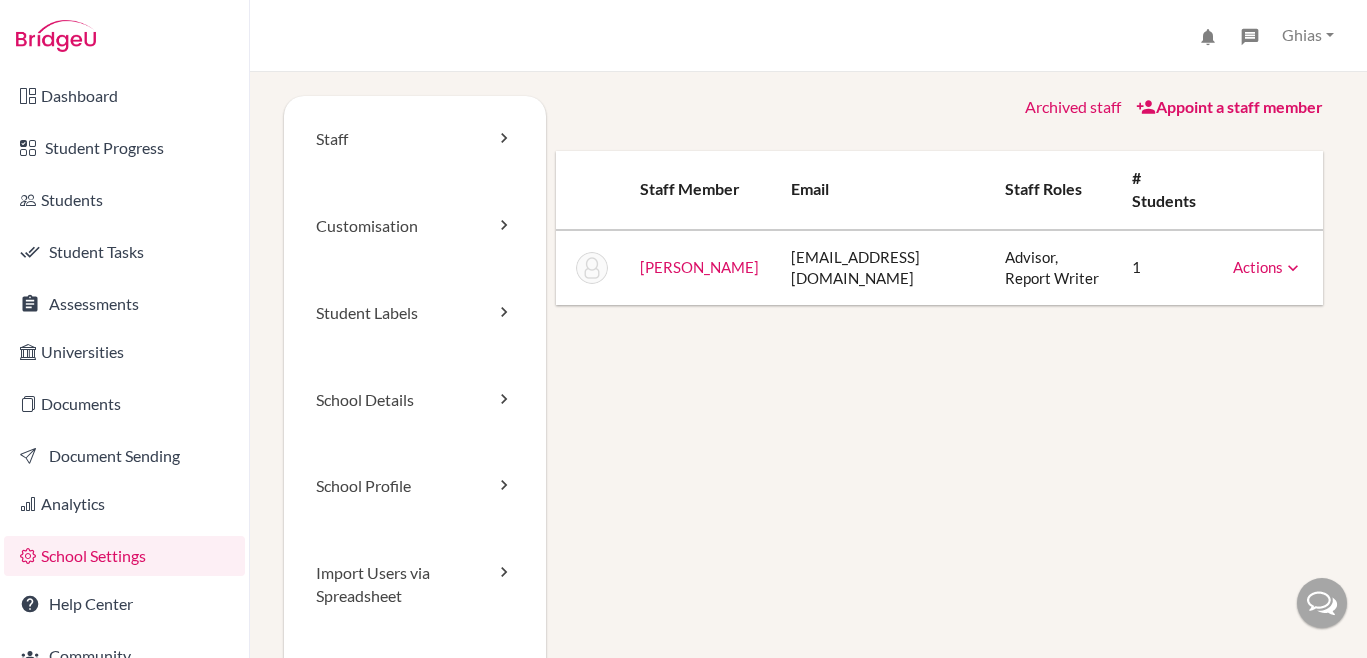 scroll, scrollTop: 0, scrollLeft: 0, axis: both 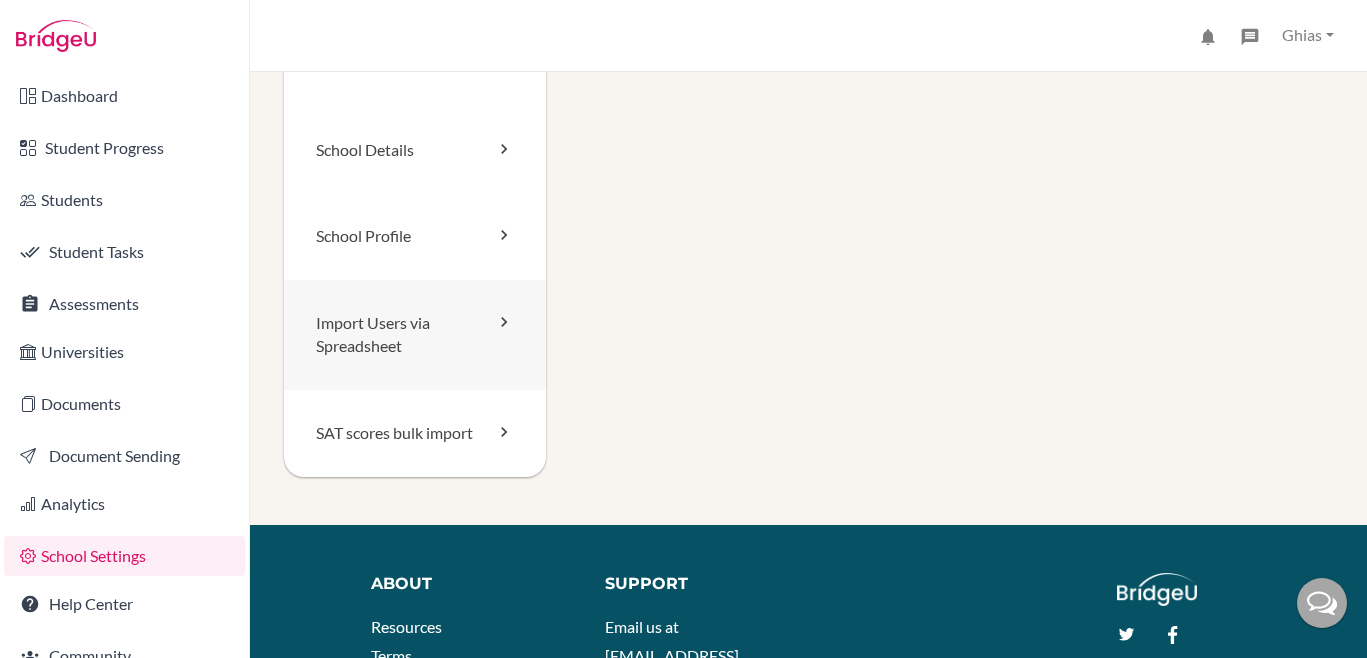 click on "Import Users via Spreadsheet" at bounding box center (415, 335) 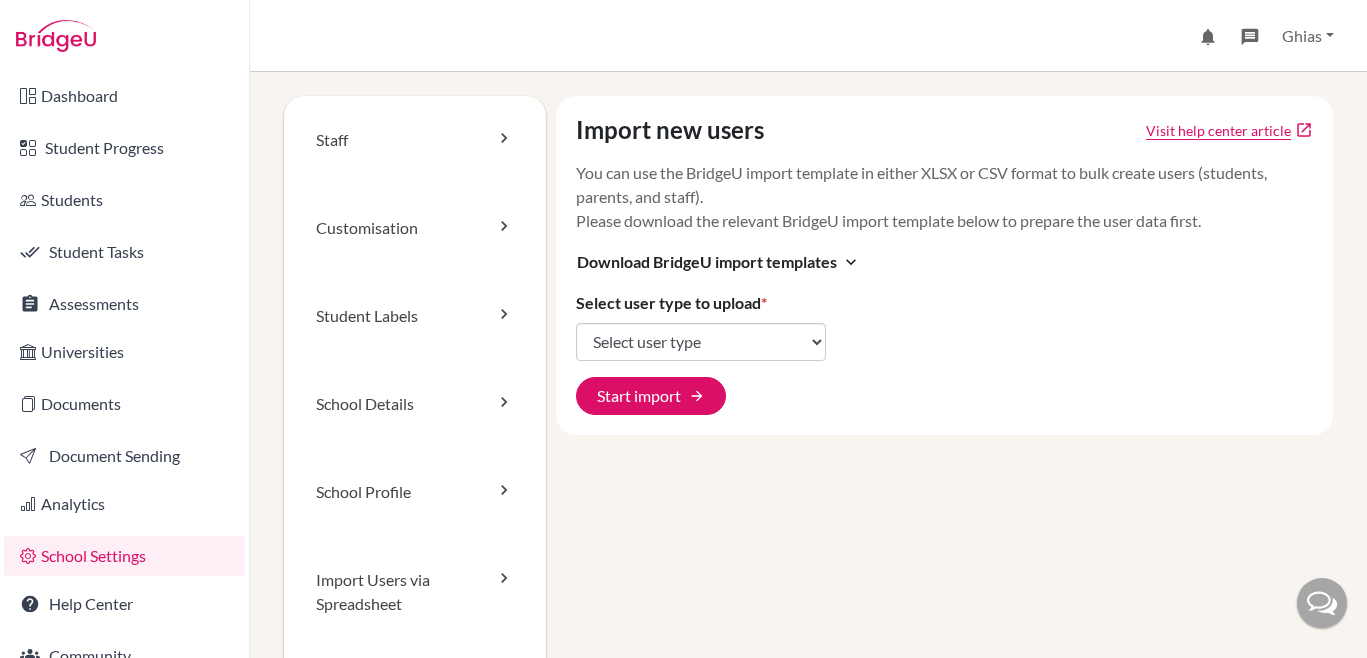 scroll, scrollTop: 0, scrollLeft: 0, axis: both 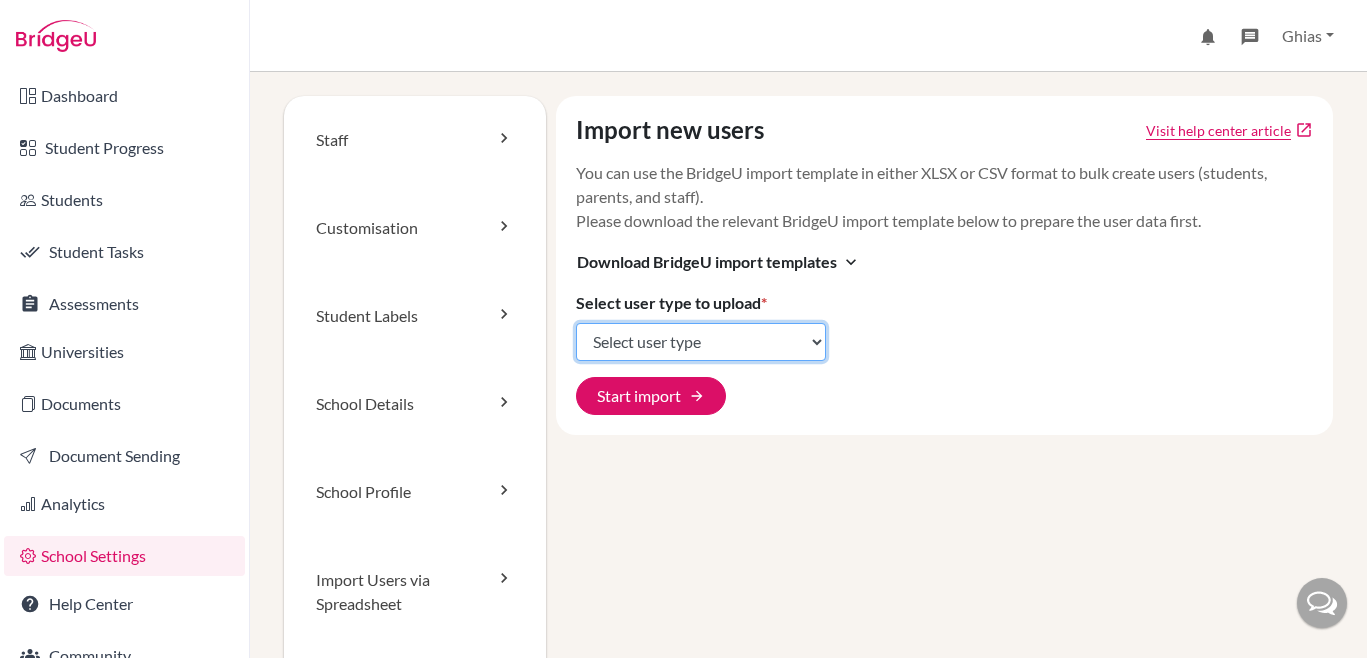 click on "Select user type Students Students and parents Parents Advisors Report writers" 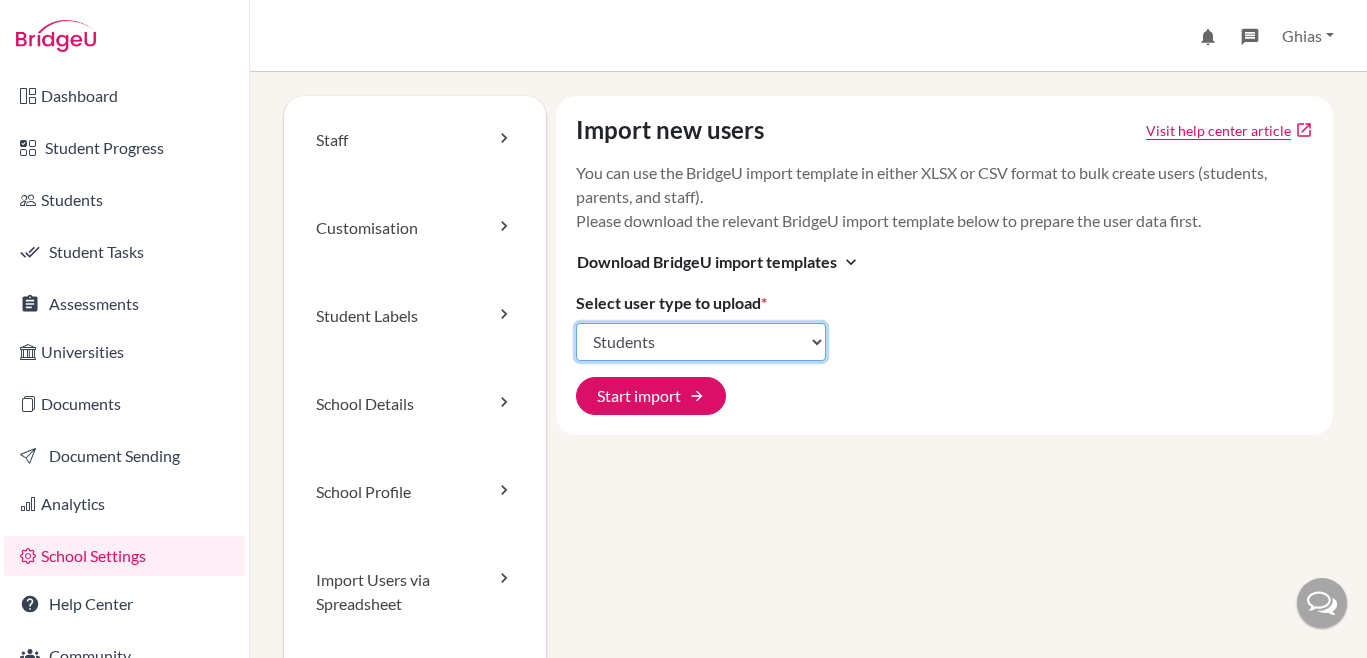 click on "Select user type Students Students and parents Parents Advisors Report writers" 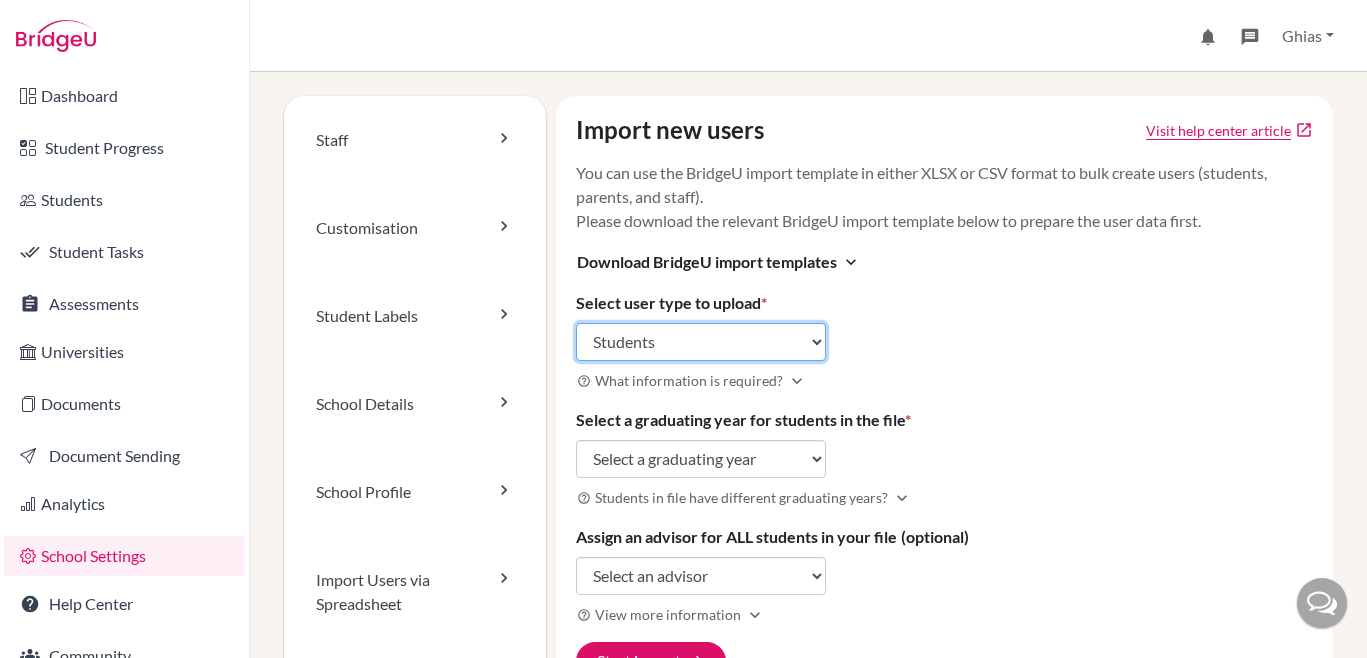 click on "Select user type Students Students and parents Parents Advisors Report writers" 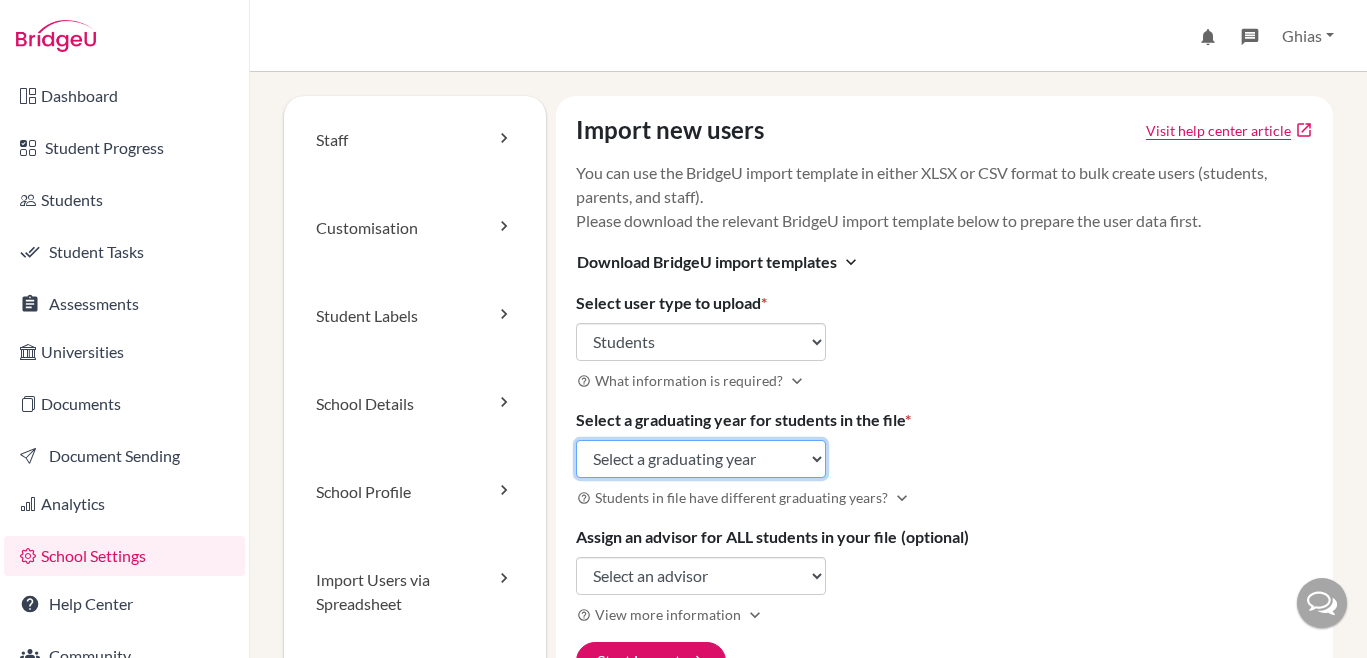 click on "Select a graduating year [DATE] 2025 2026 2027 2028 2029" 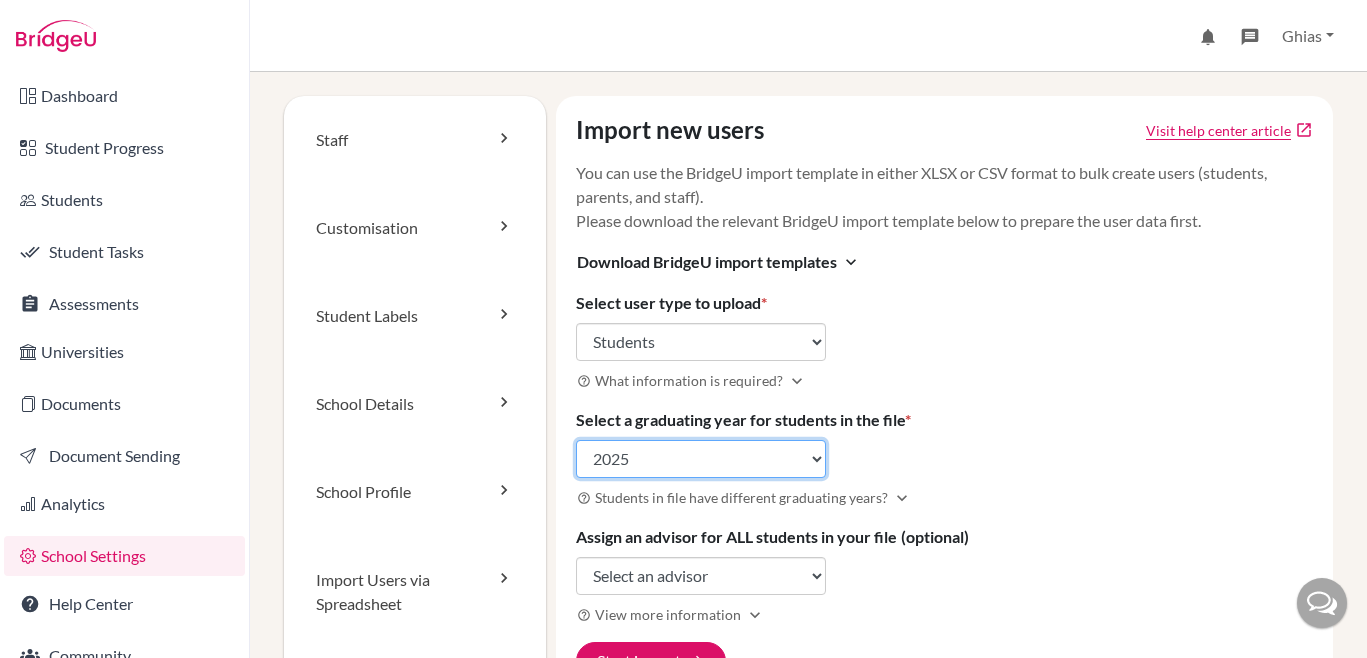 click on "Select a graduating year [DATE] 2025 2026 2027 2028 2029" 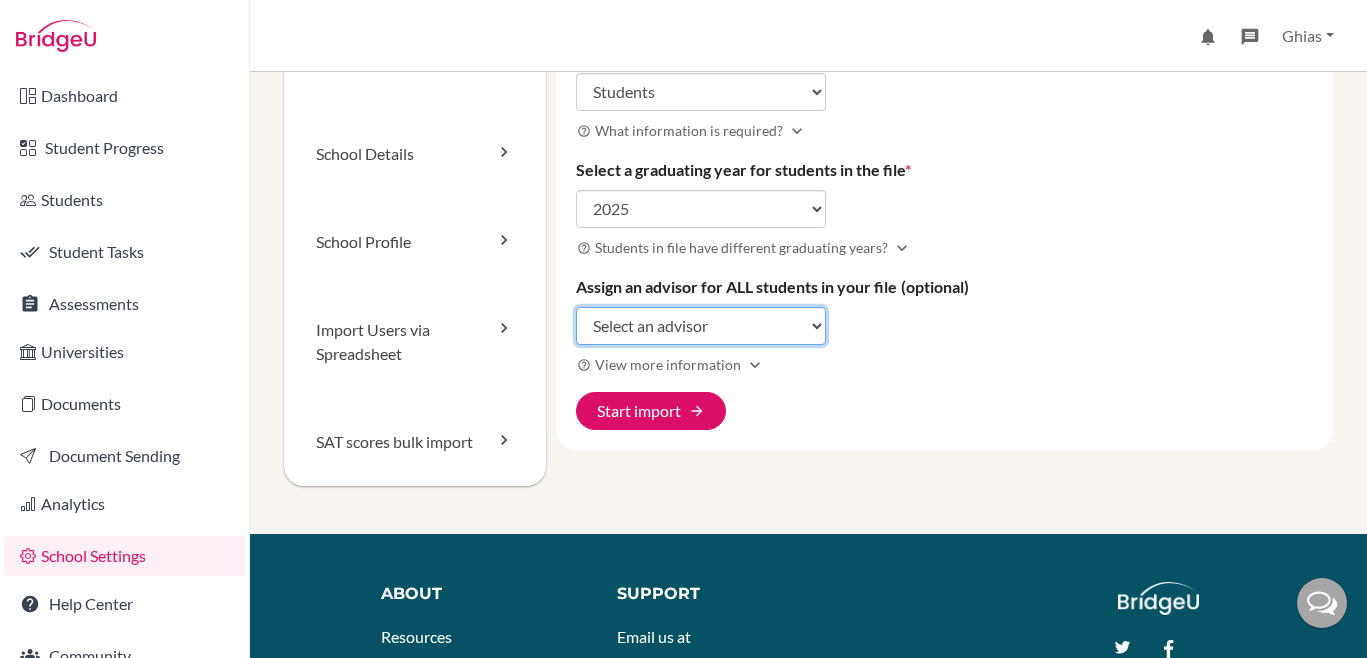 click on "Select an advisor Ghias Sabir" 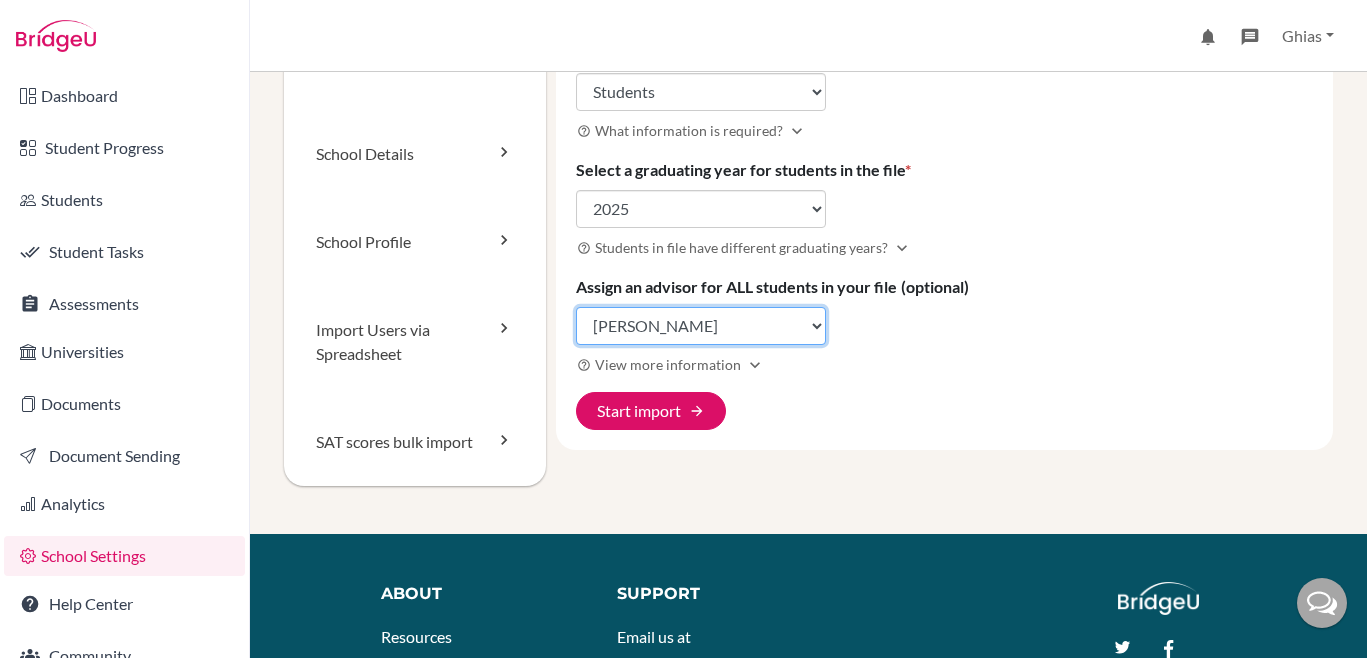 click on "Select an advisor Ghias Sabir" 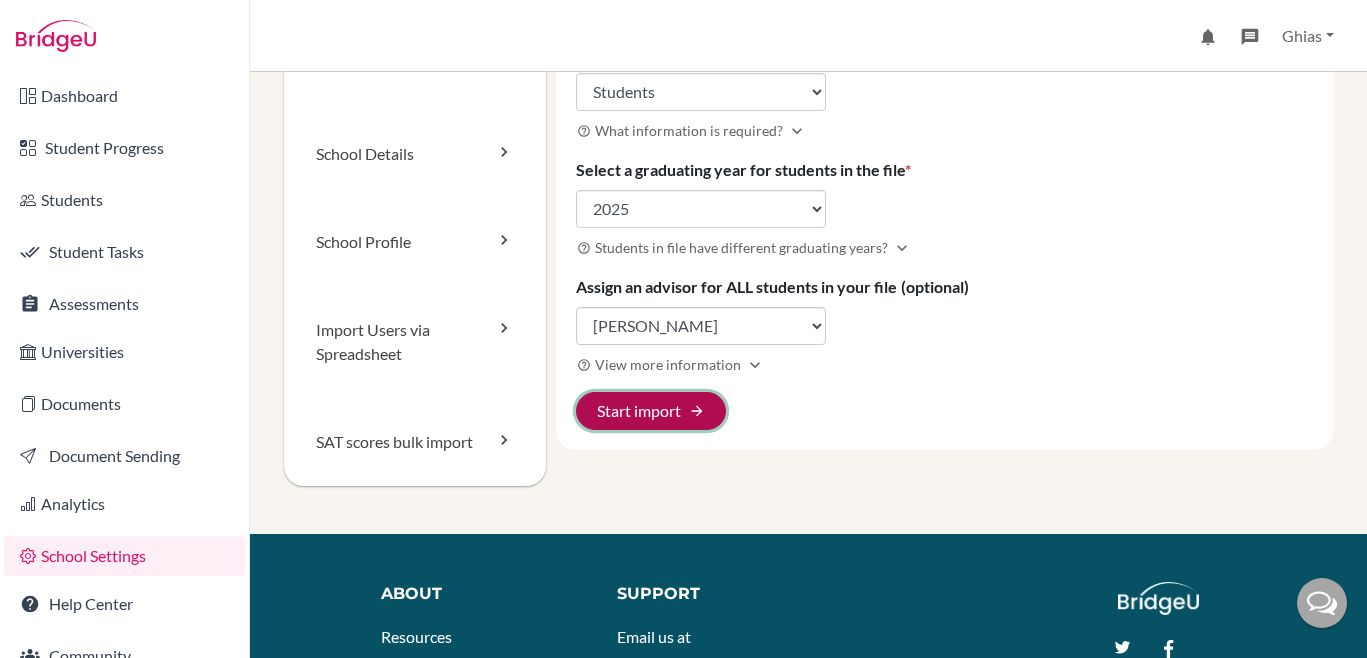 click on "Start import arrow_forward" 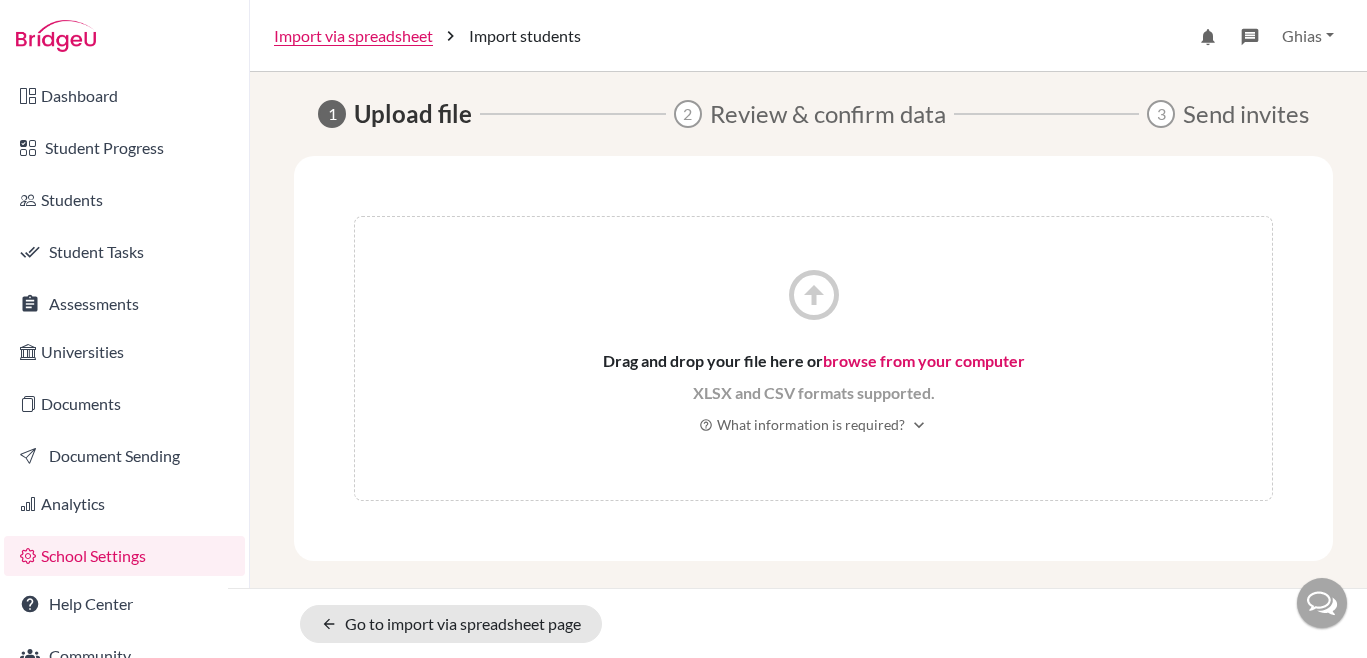 scroll, scrollTop: 0, scrollLeft: 0, axis: both 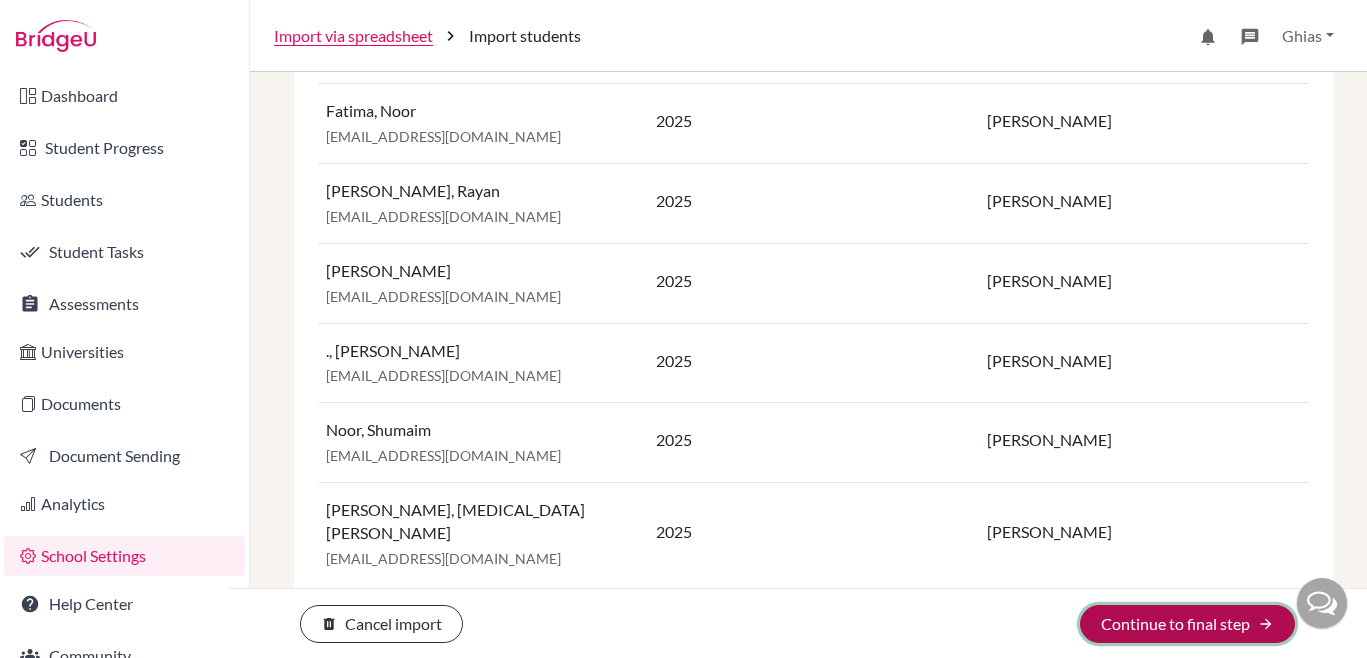 click on "Continue to final step arrow_forward" 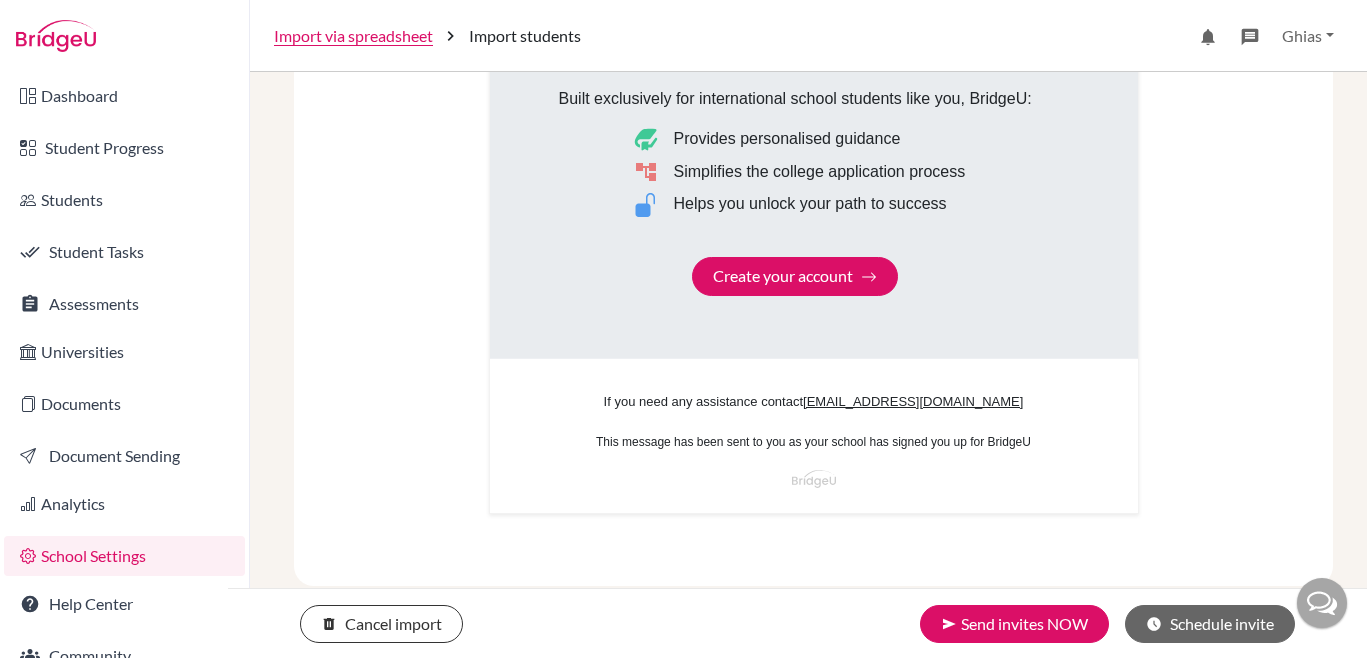 scroll, scrollTop: 1314, scrollLeft: 0, axis: vertical 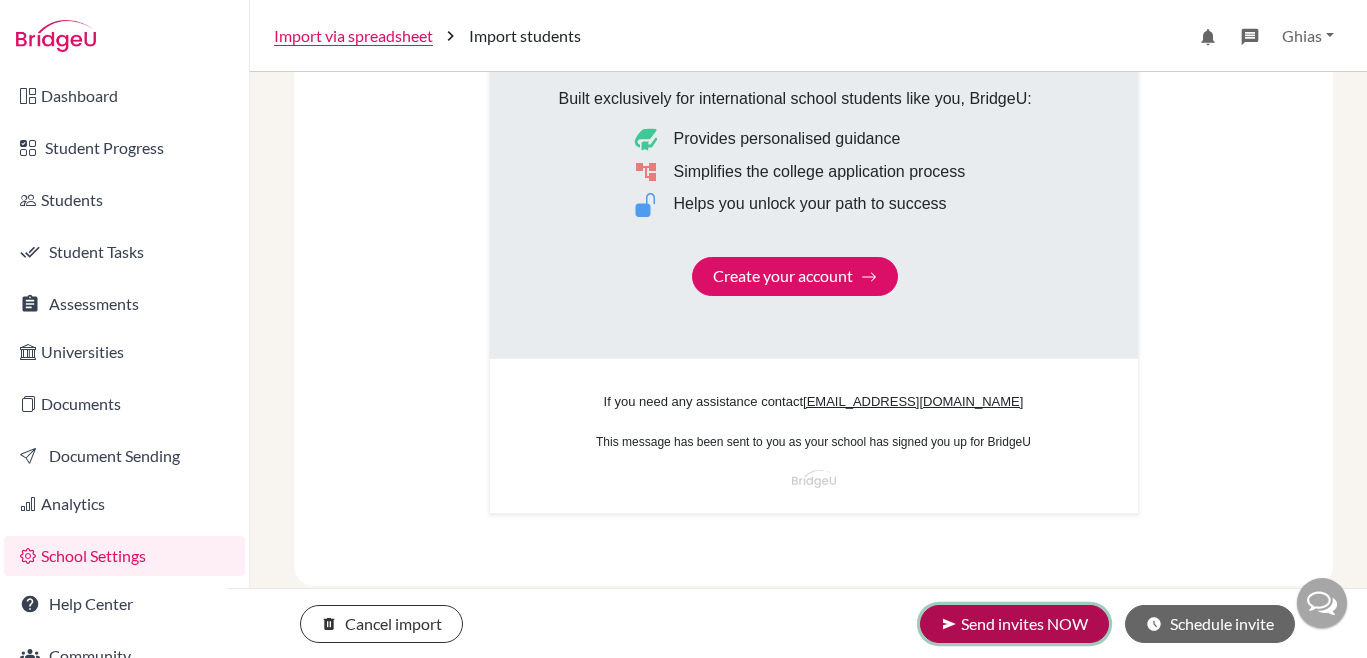 click on "send Send invites NOW" 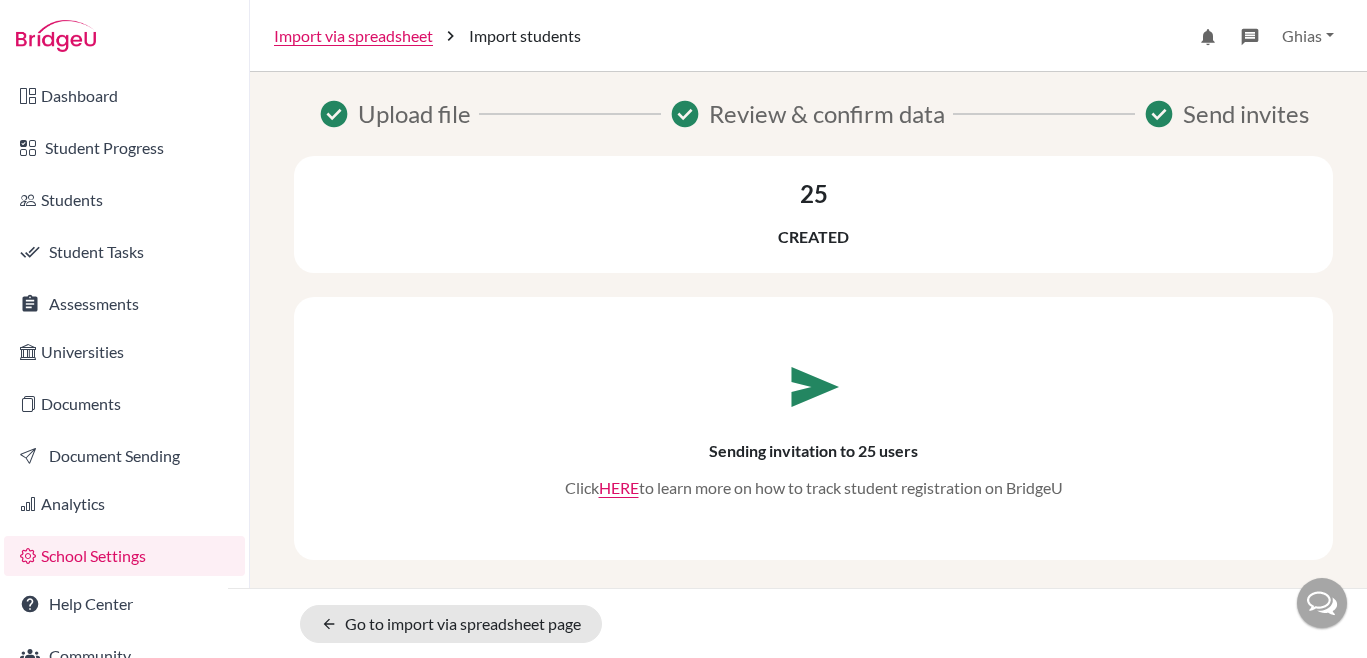 scroll, scrollTop: 0, scrollLeft: 0, axis: both 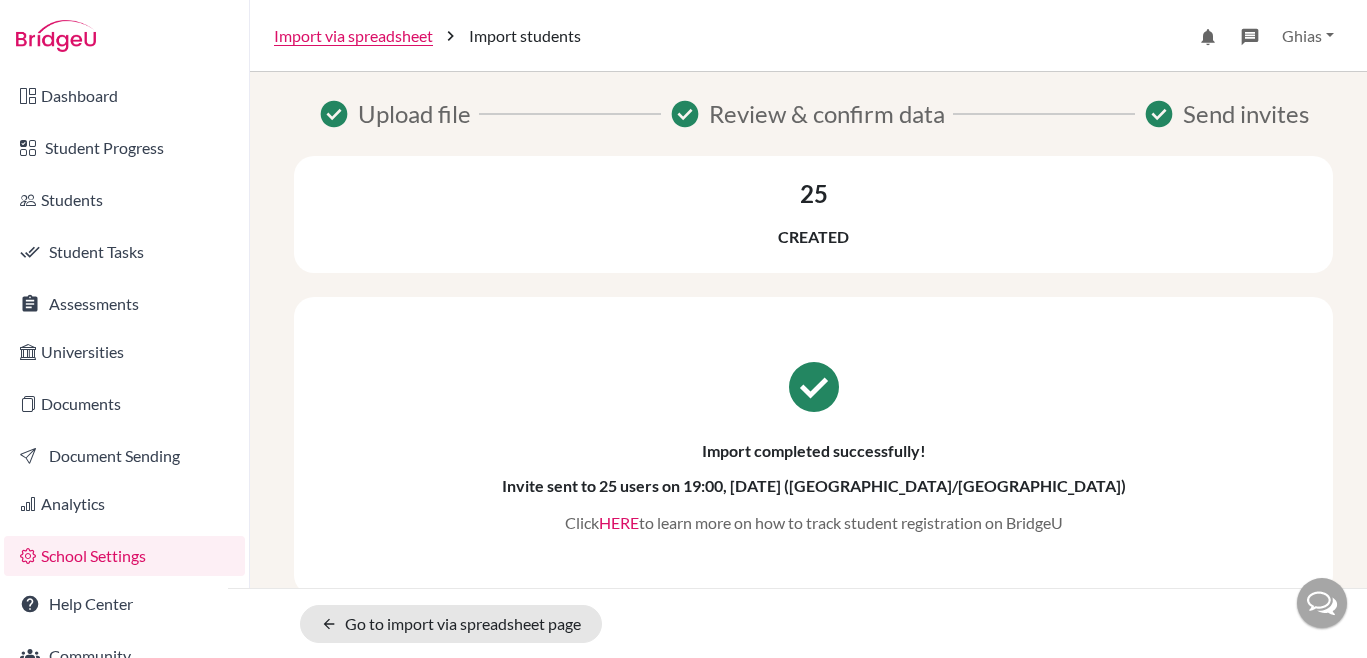 click on "HERE" at bounding box center (619, 522) 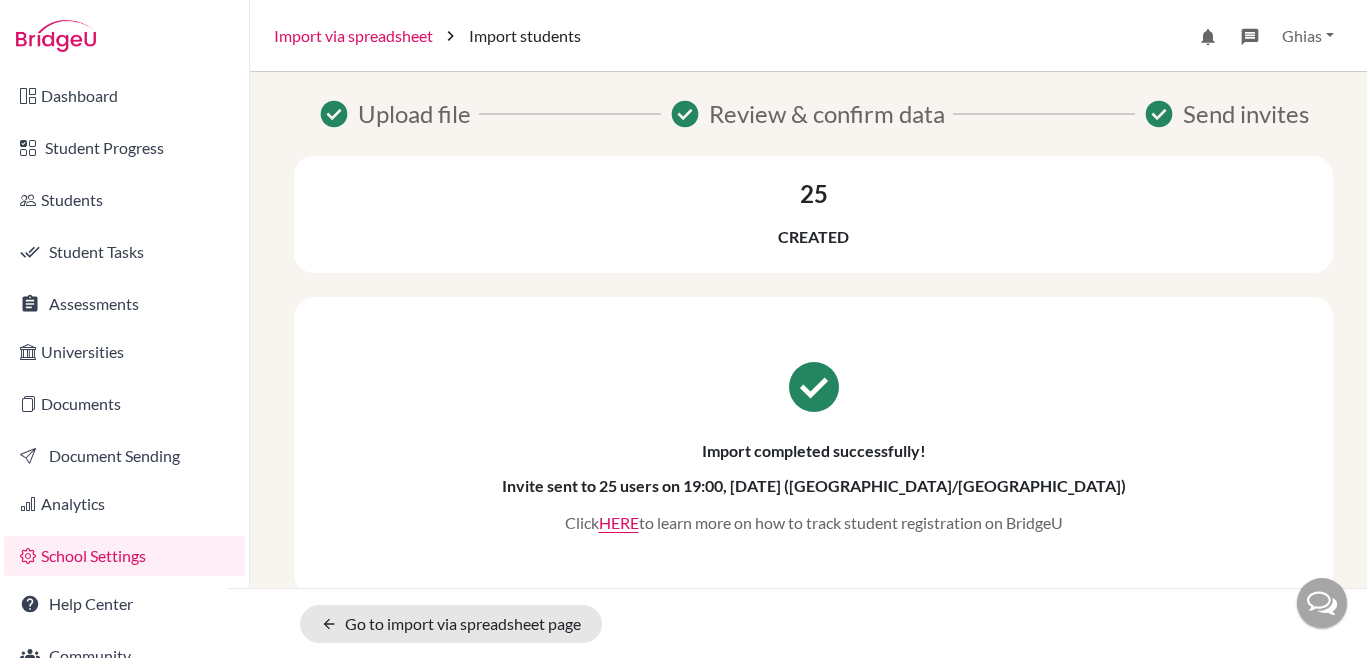 click on "Import via spreadsheet" at bounding box center (353, 36) 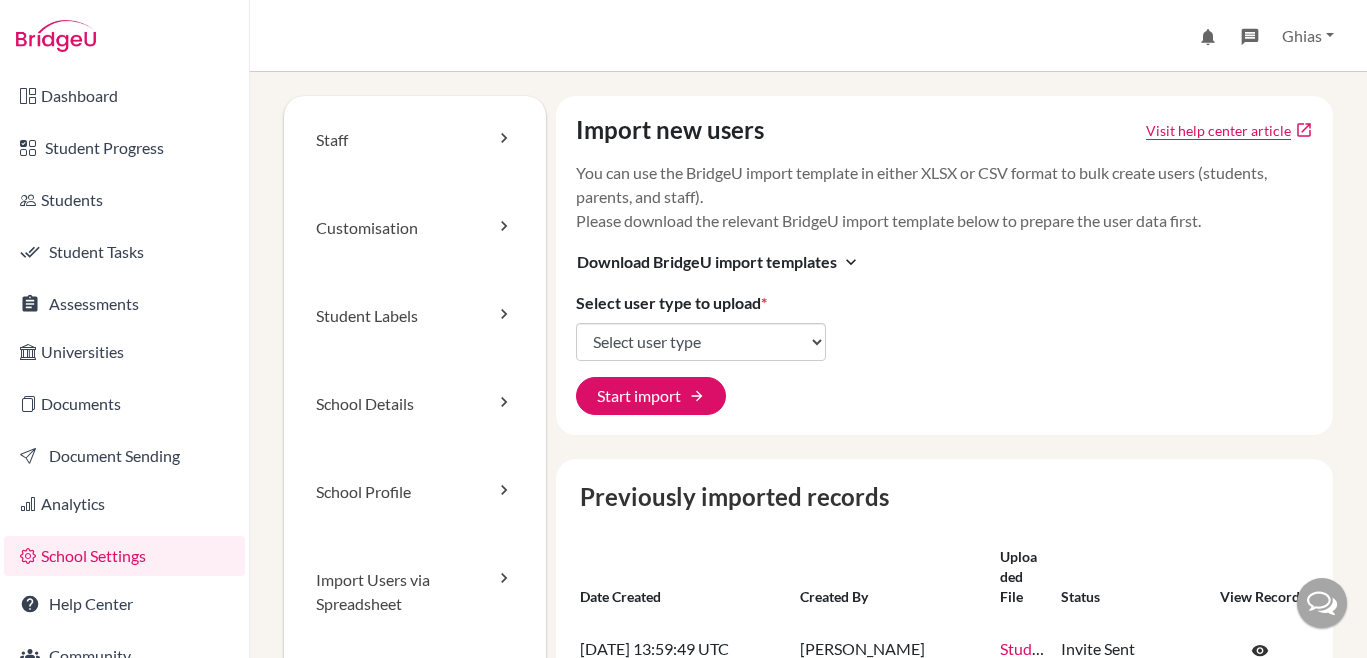 scroll, scrollTop: 0, scrollLeft: 0, axis: both 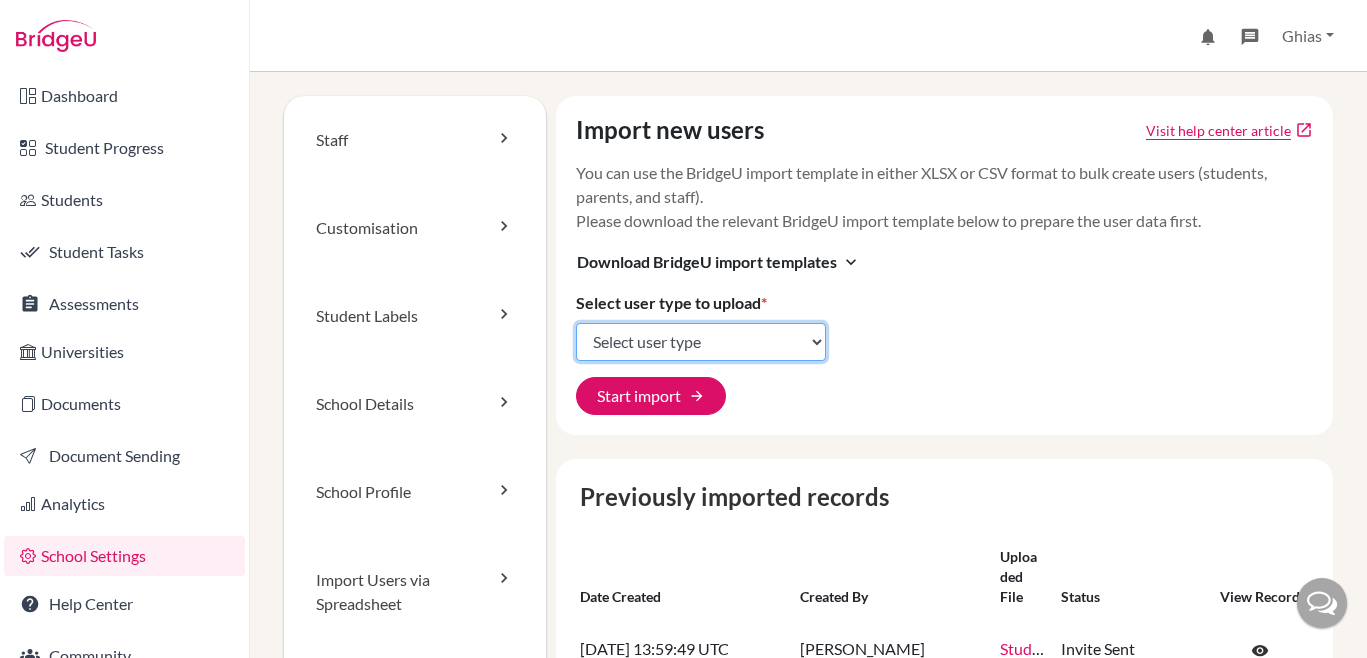 click on "Select user type Students Students and parents Parents Advisors Report writers" 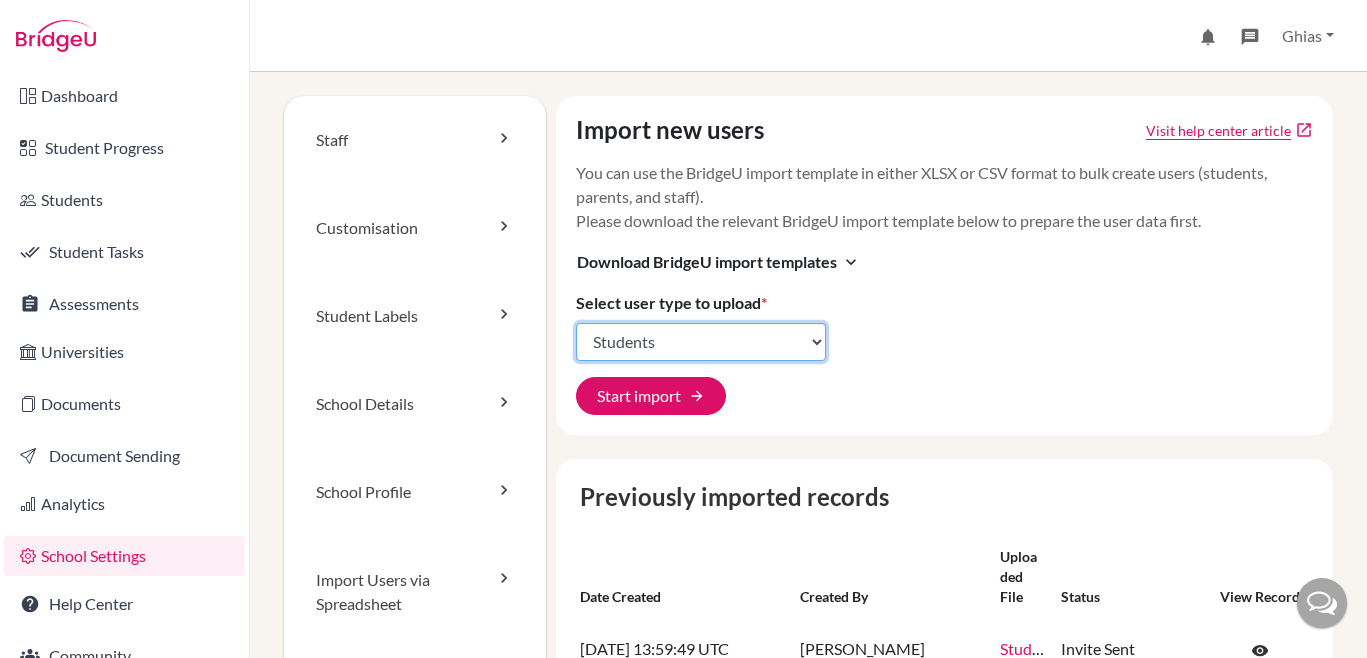 click on "Select user type Students Students and parents Parents Advisors Report writers" 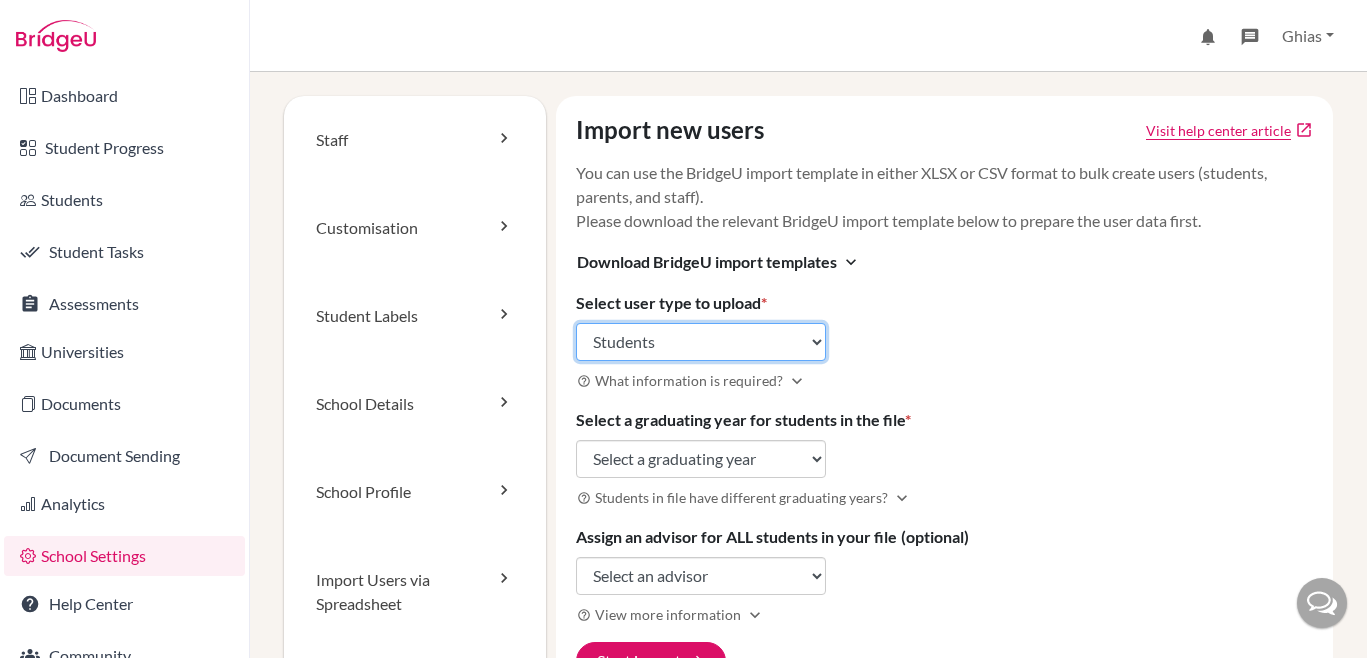 scroll, scrollTop: 125, scrollLeft: 0, axis: vertical 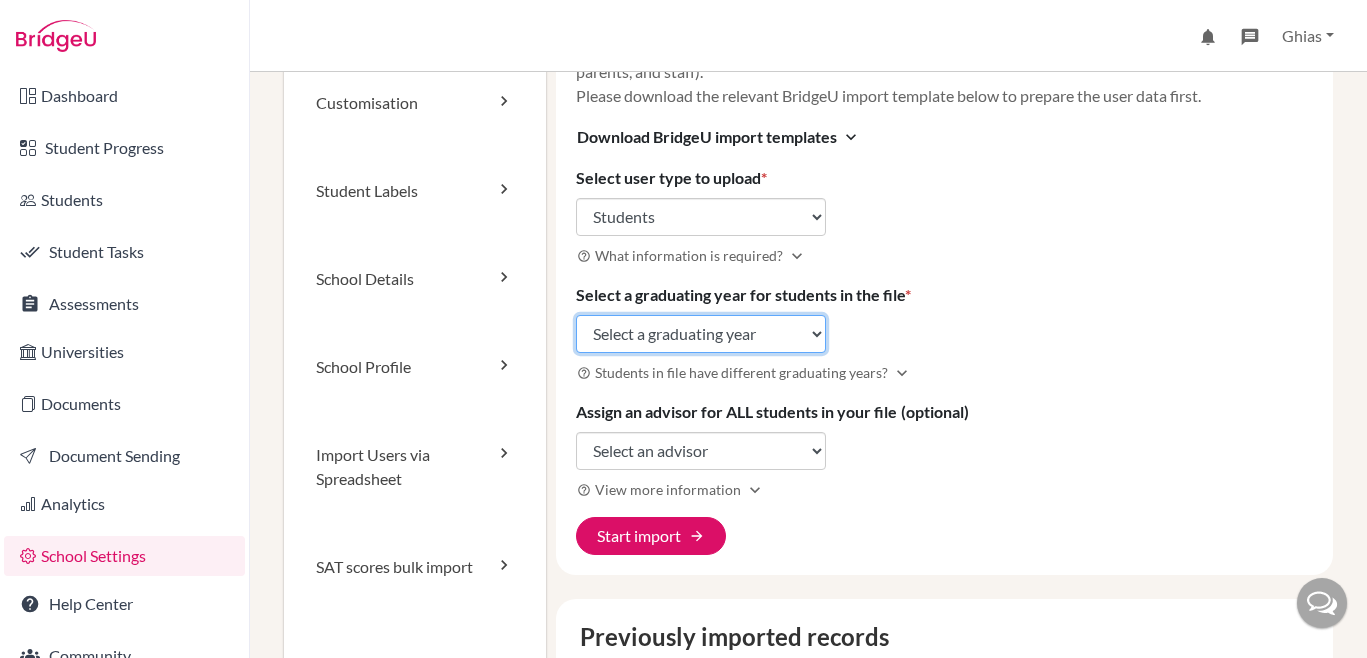 click on "Select a graduating year 2024 2025 2026 2027 2028 2029" 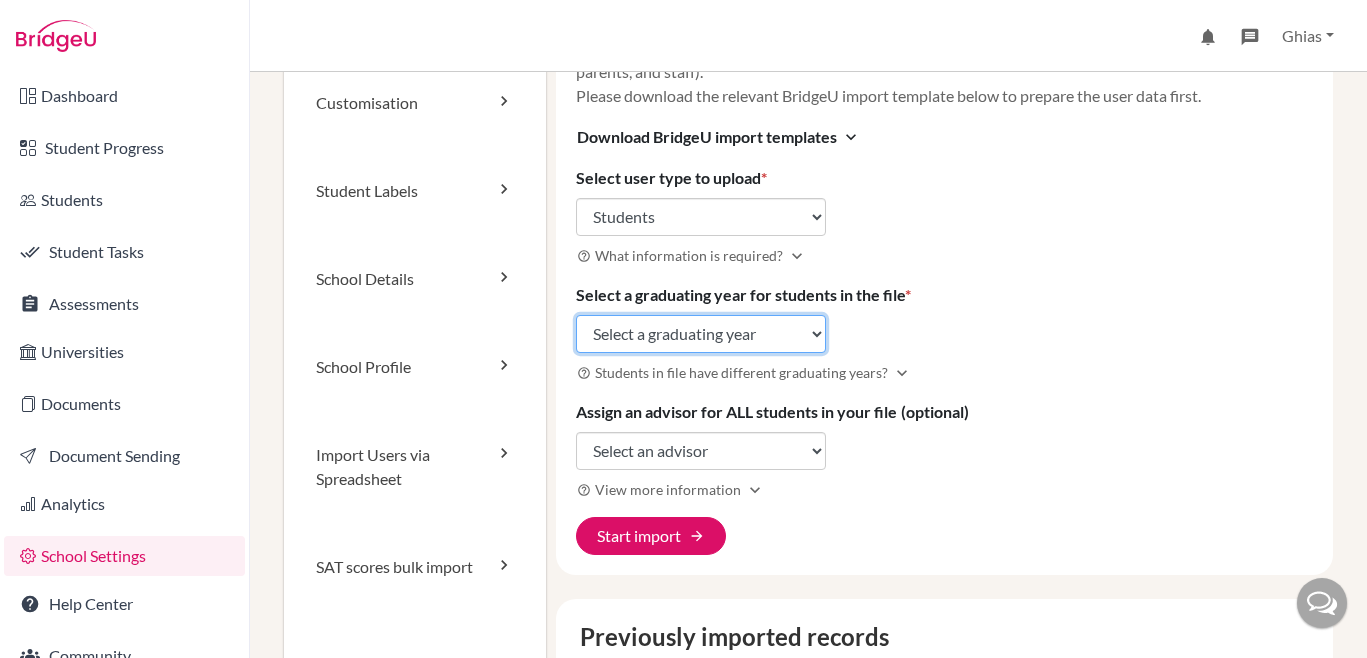 select on "2027" 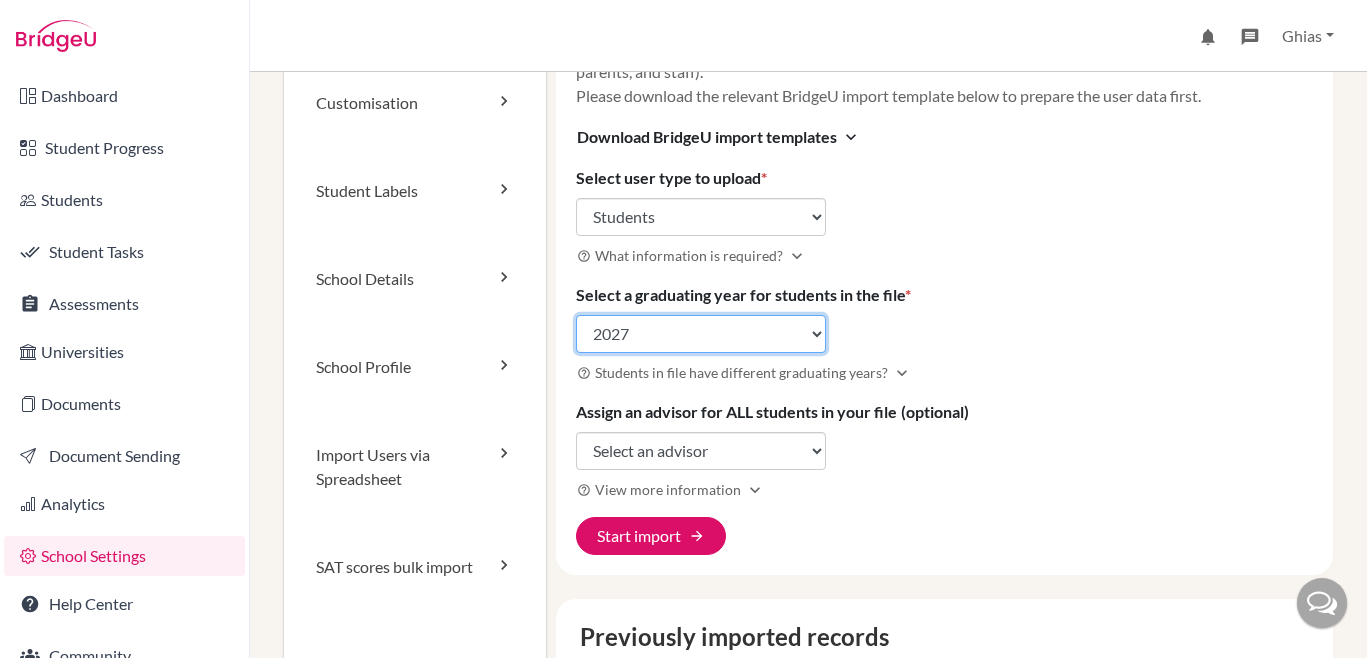 click on "Select a graduating year 2024 2025 2026 2027 2028 2029" 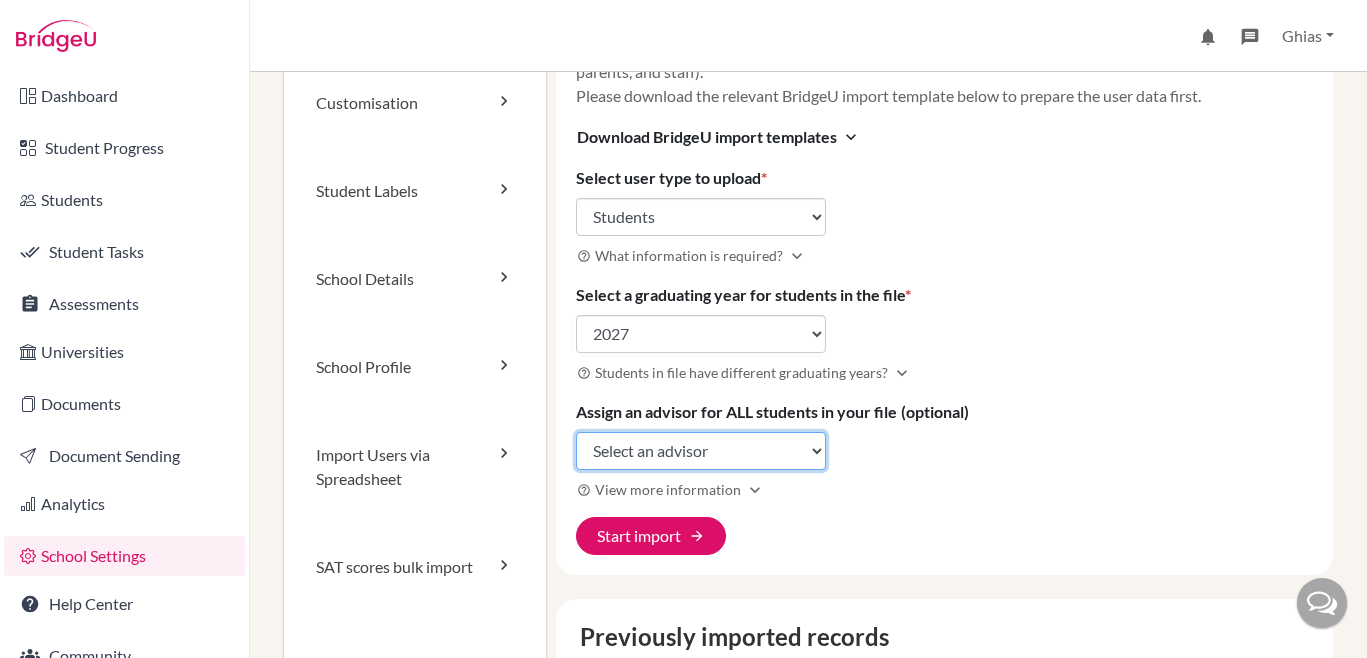 click on "Select an advisor Ghias Sabir" 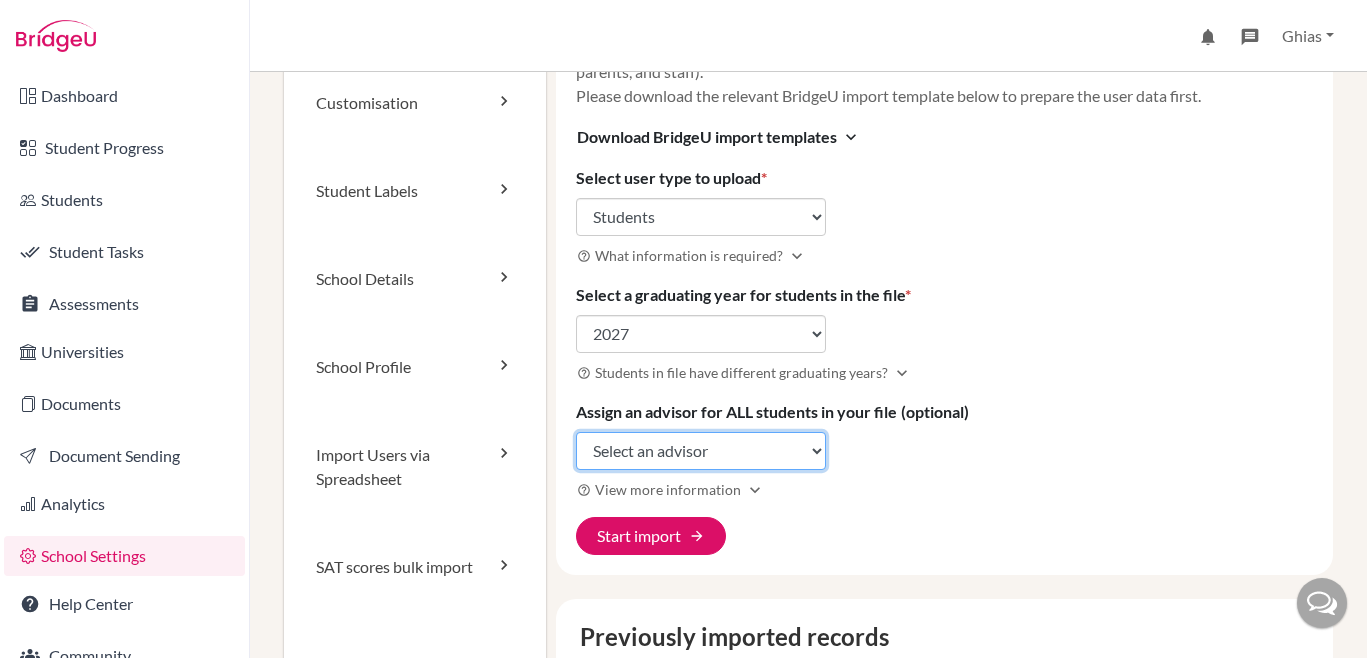 select on "459067" 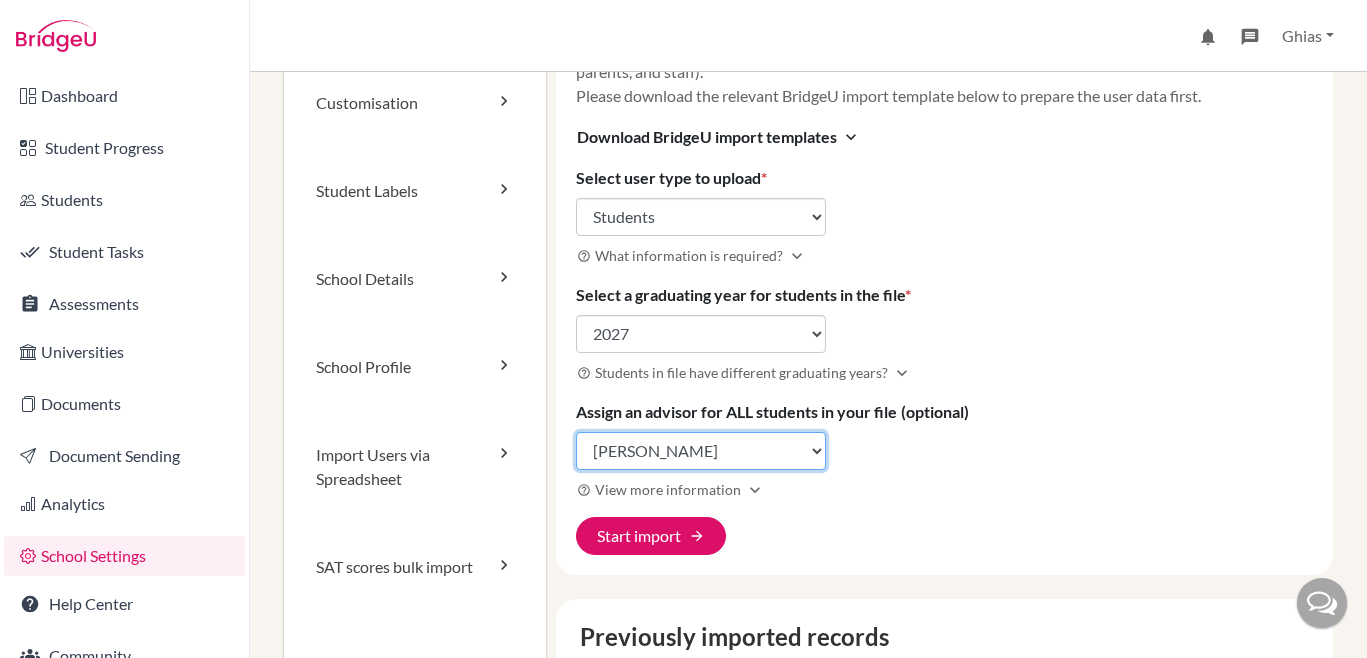 click on "Select an advisor Ghias Sabir" 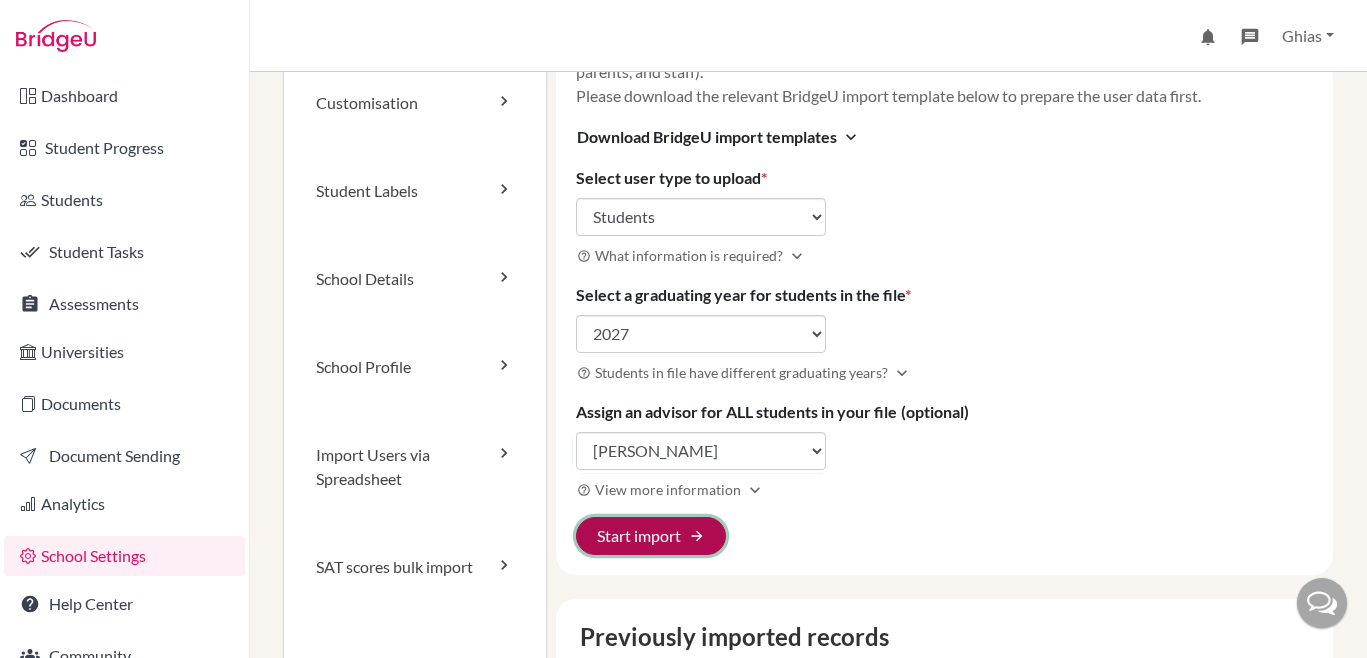 click on "Start import arrow_forward" 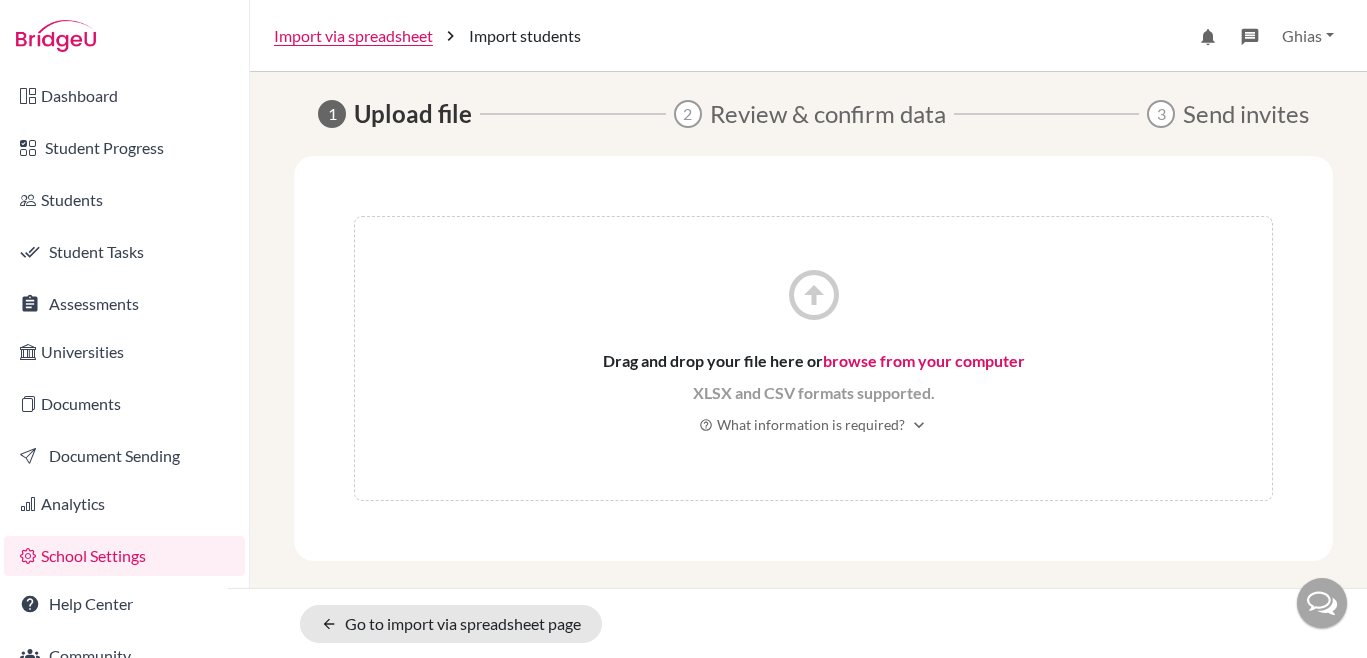 scroll, scrollTop: 0, scrollLeft: 0, axis: both 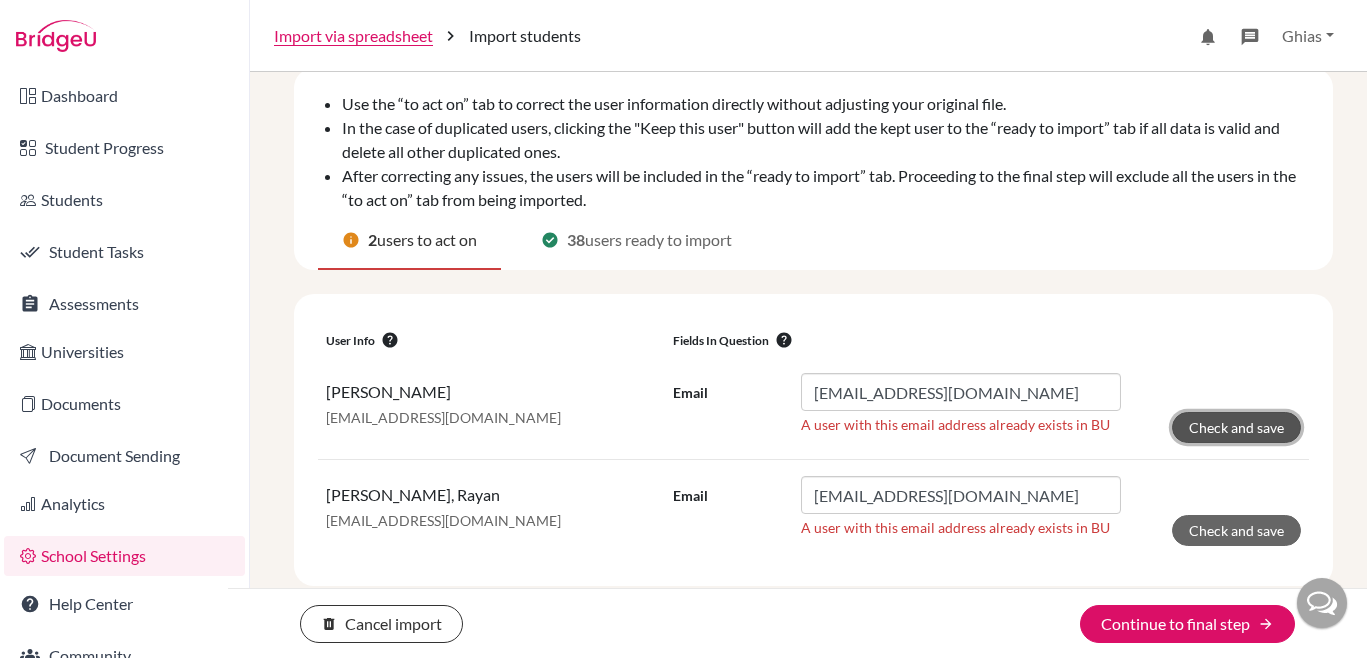 click on "Check and save" at bounding box center [1236, 427] 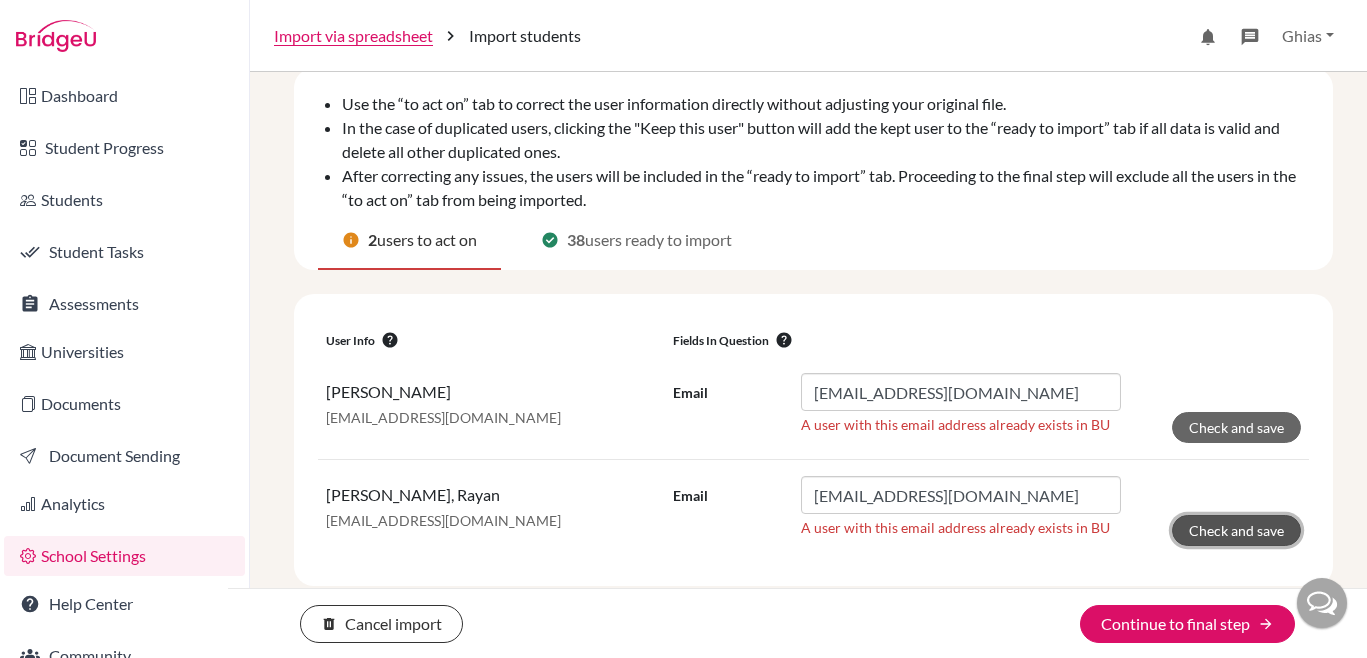 click on "Check and save" at bounding box center [1236, 530] 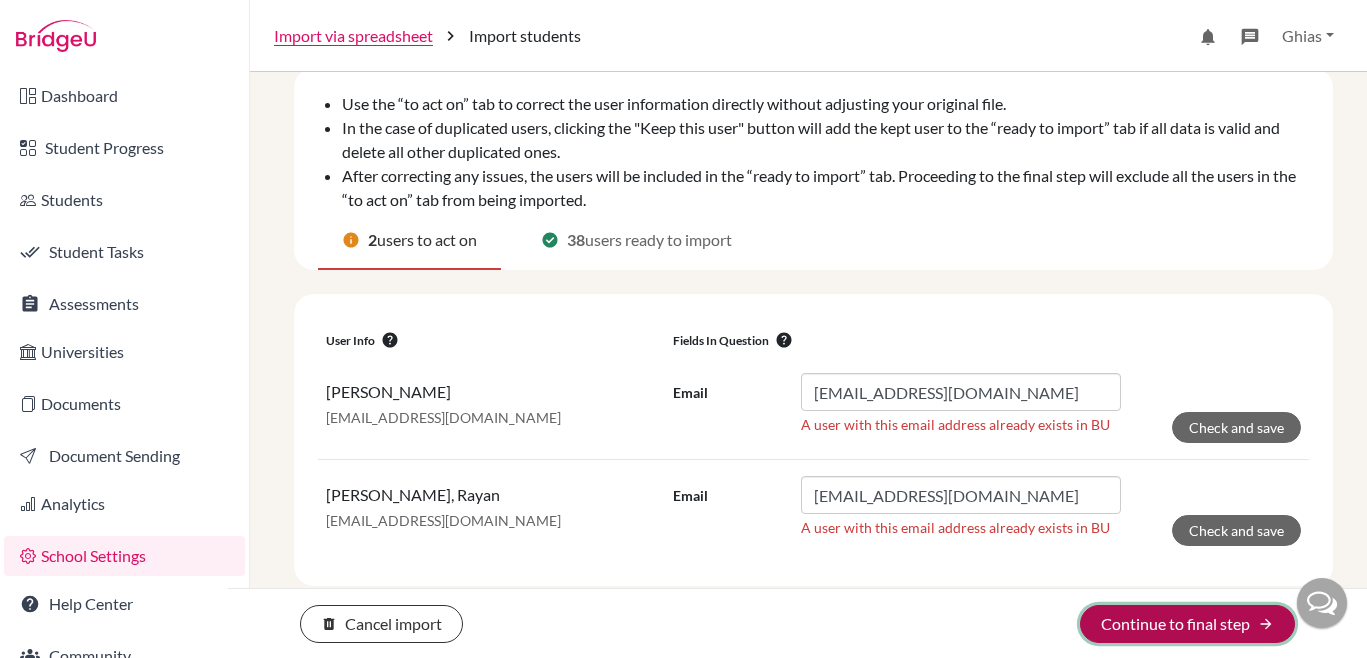 click on "Continue to final step arrow_forward" 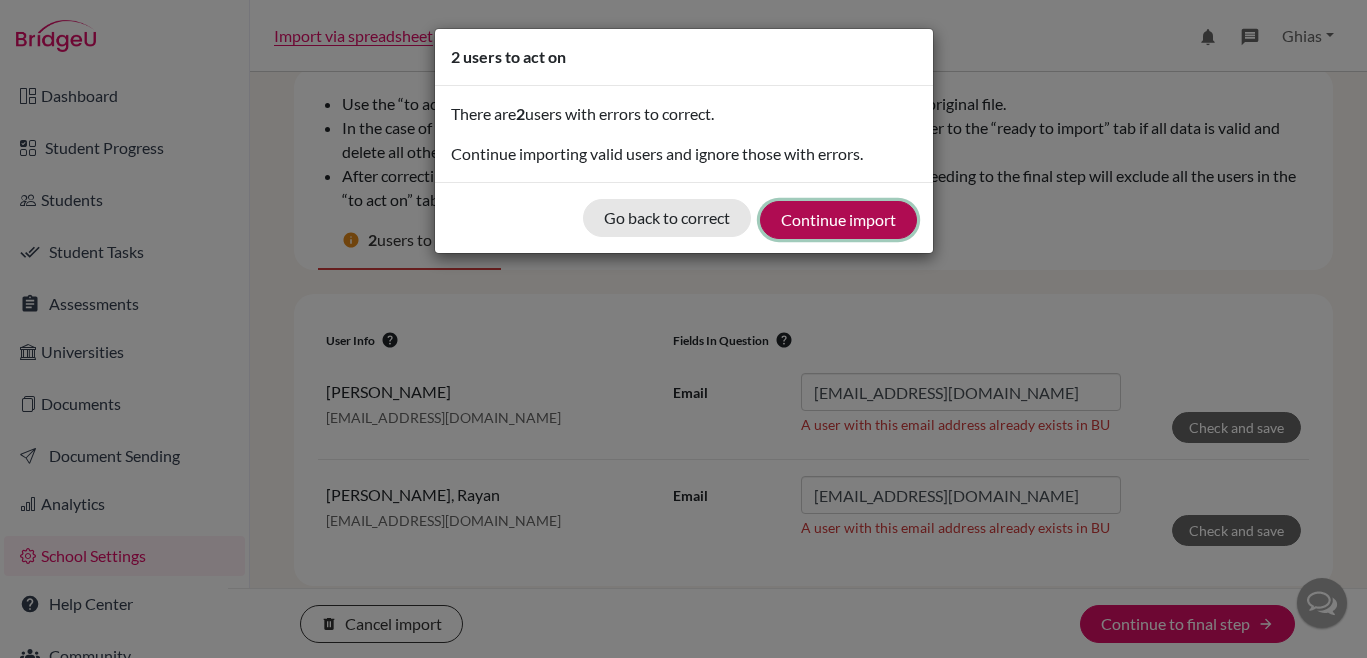 click on "Continue import" at bounding box center (838, 220) 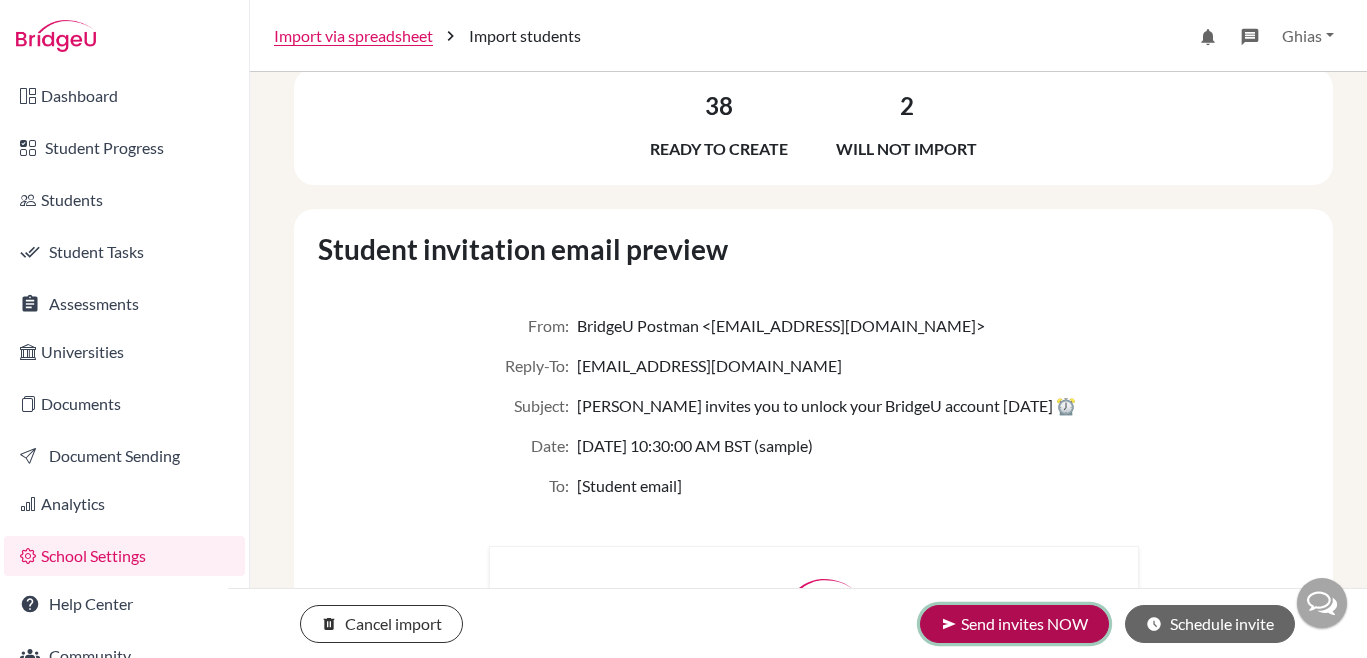 click on "send Send invites NOW" 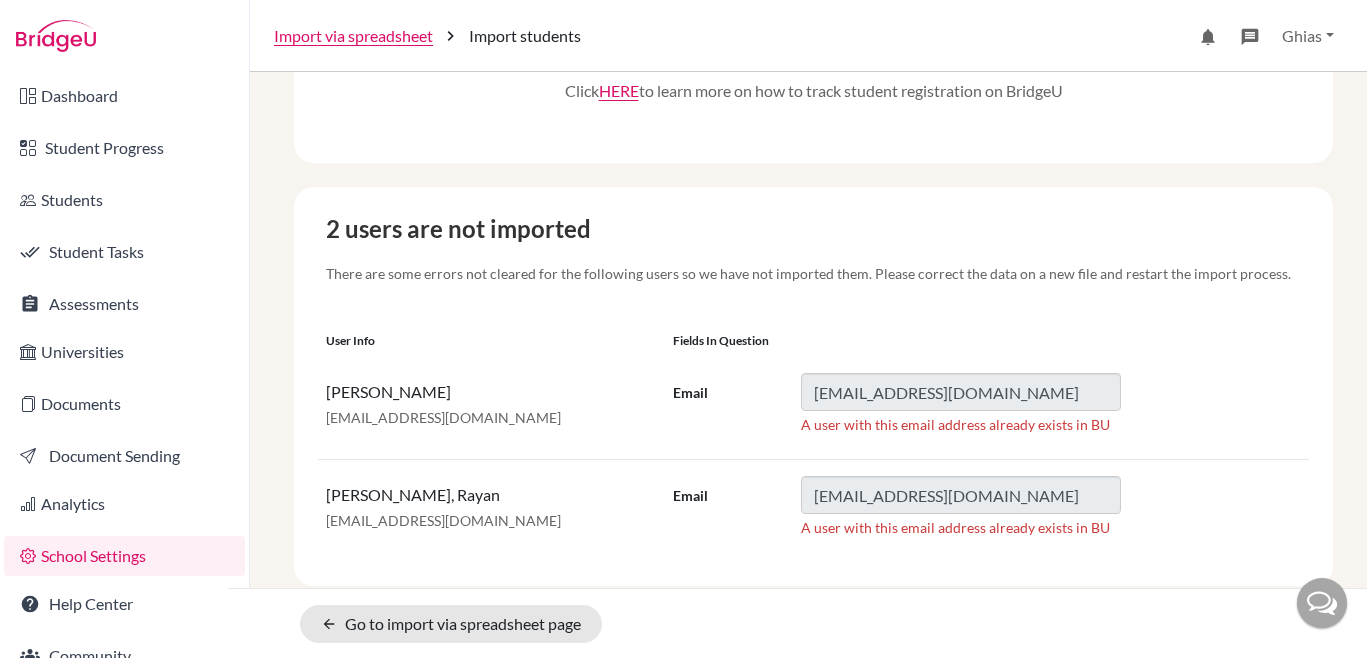 scroll, scrollTop: 432, scrollLeft: 0, axis: vertical 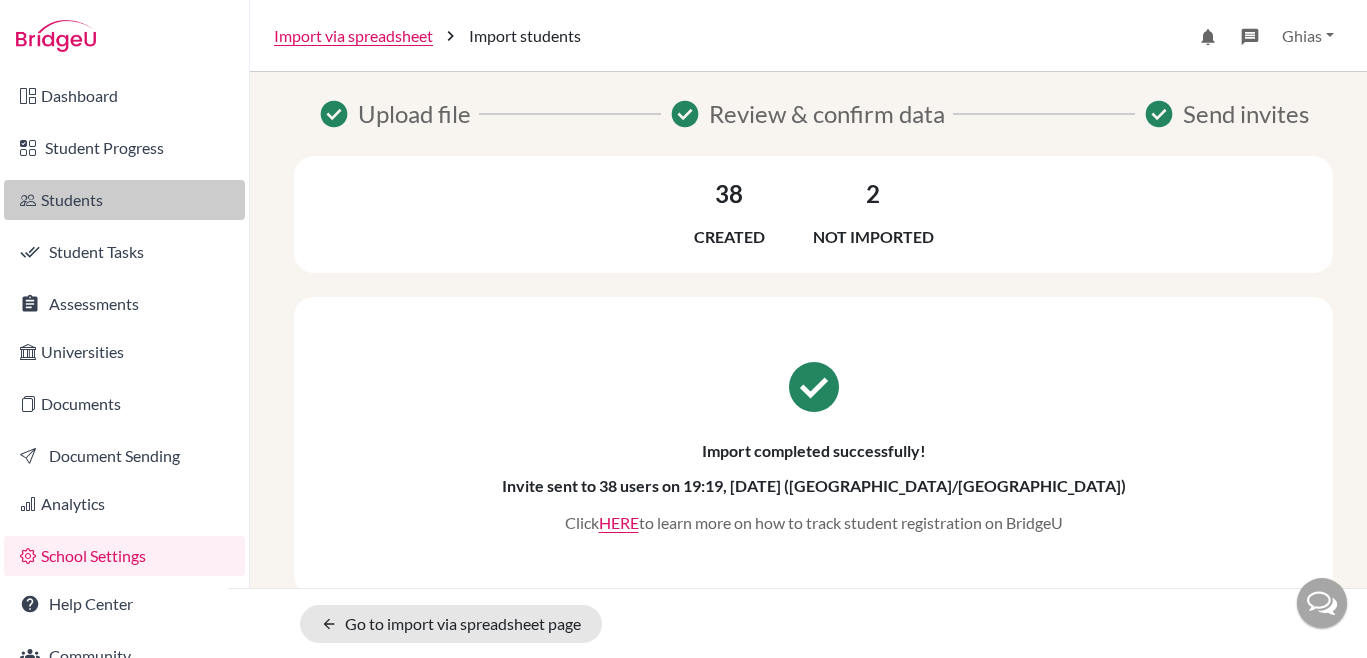 click on "Students" at bounding box center [124, 200] 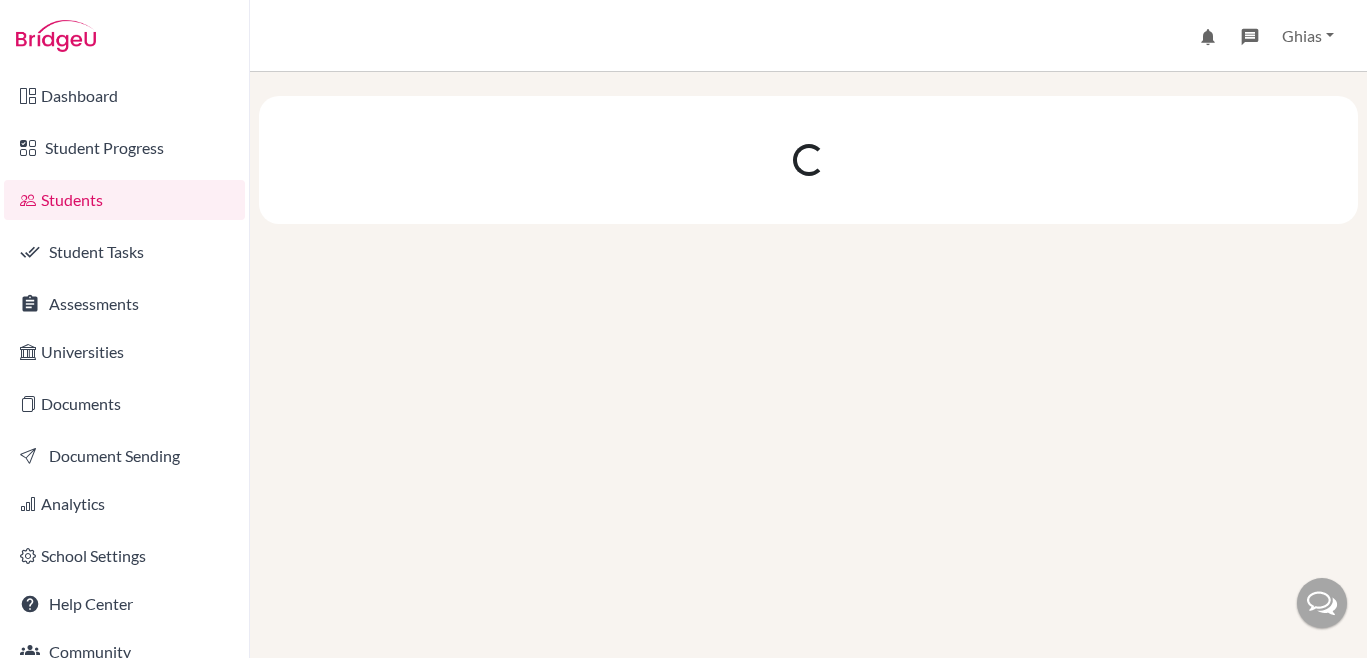 scroll, scrollTop: 0, scrollLeft: 0, axis: both 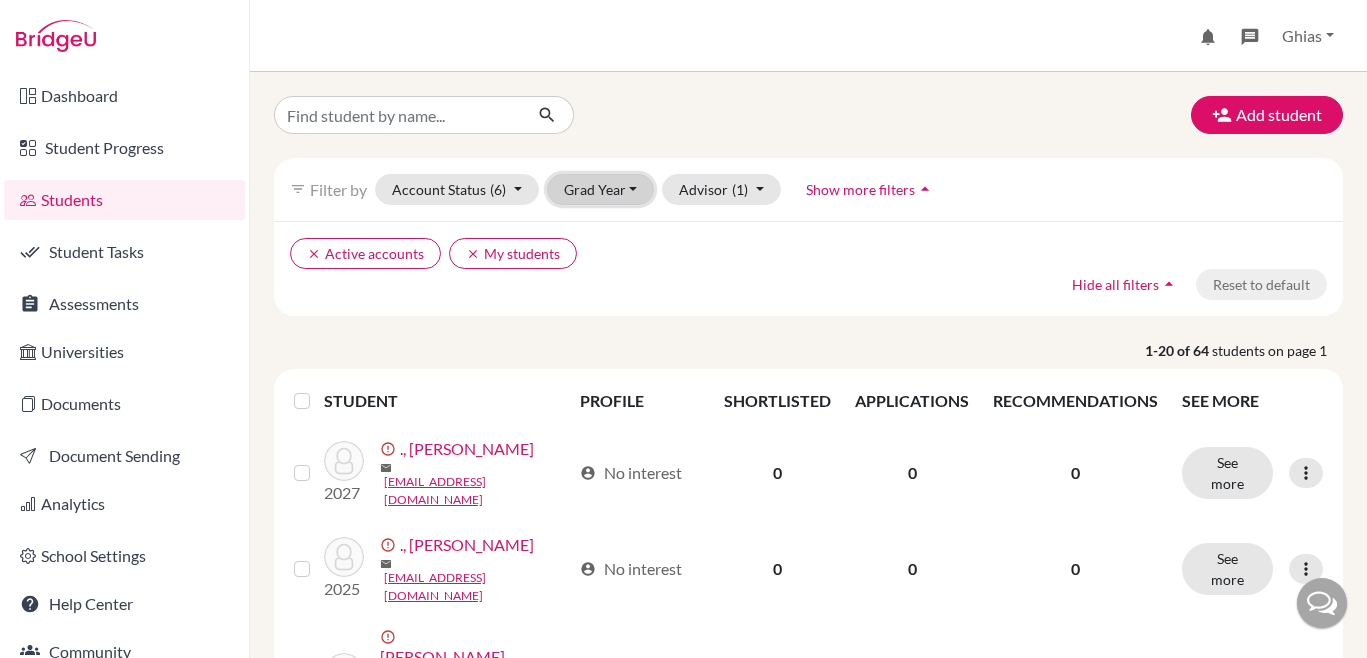 click on "Grad Year" at bounding box center [601, 189] 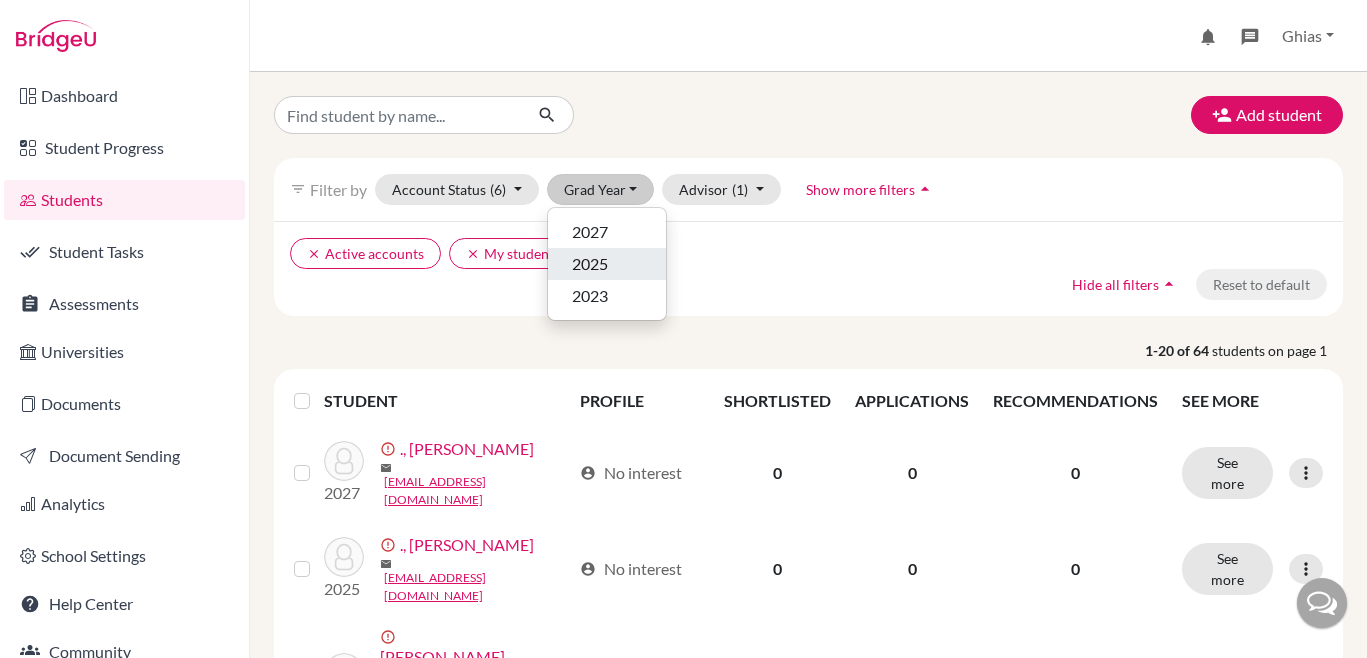 click on "2025" at bounding box center [590, 264] 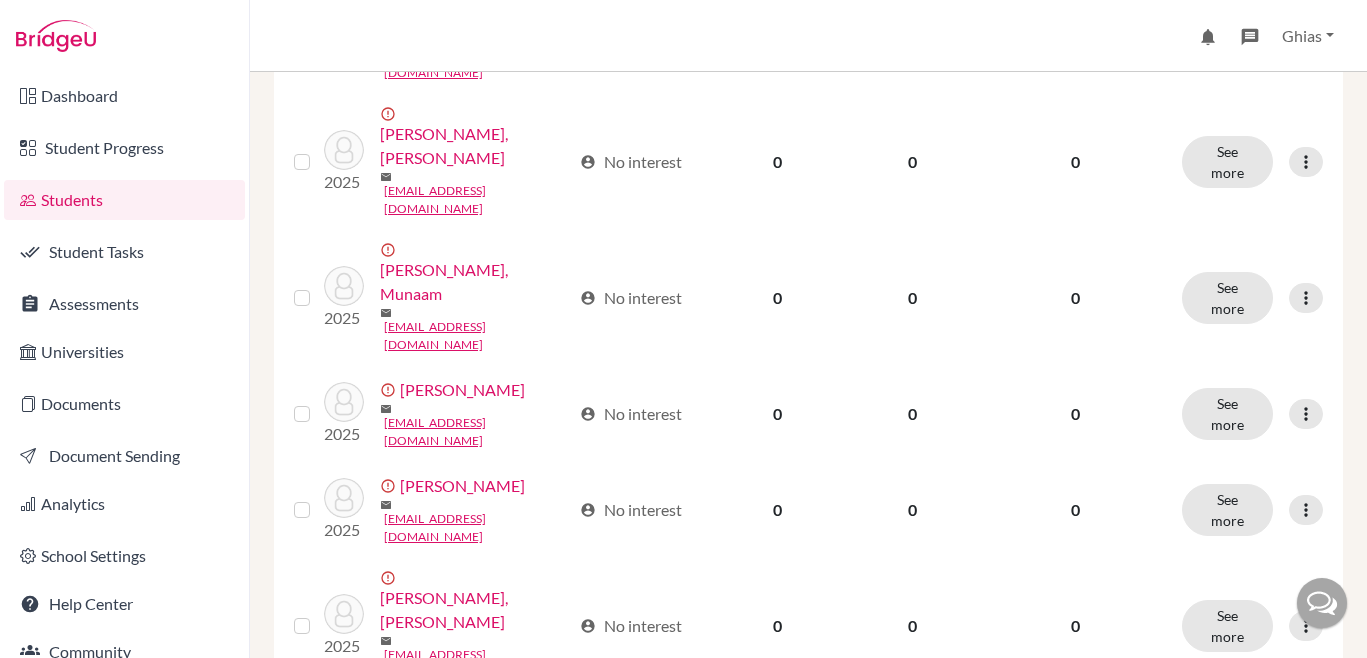 scroll, scrollTop: 0, scrollLeft: 0, axis: both 